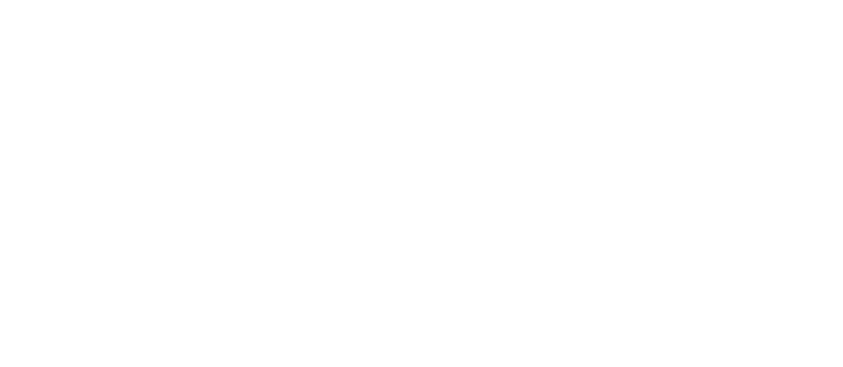 scroll, scrollTop: 0, scrollLeft: 0, axis: both 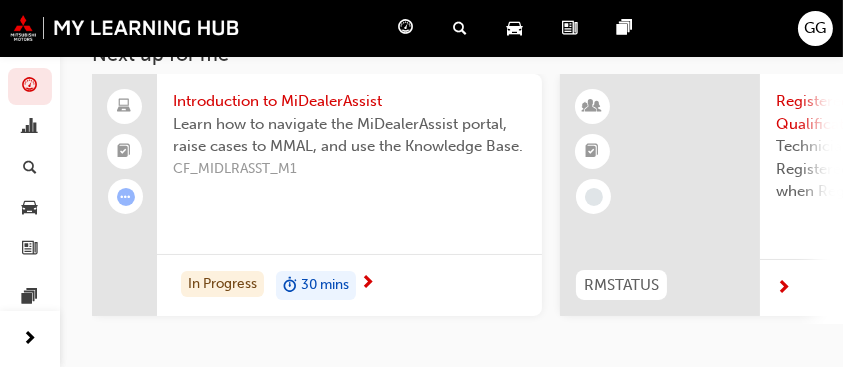 click at bounding box center [367, 284] 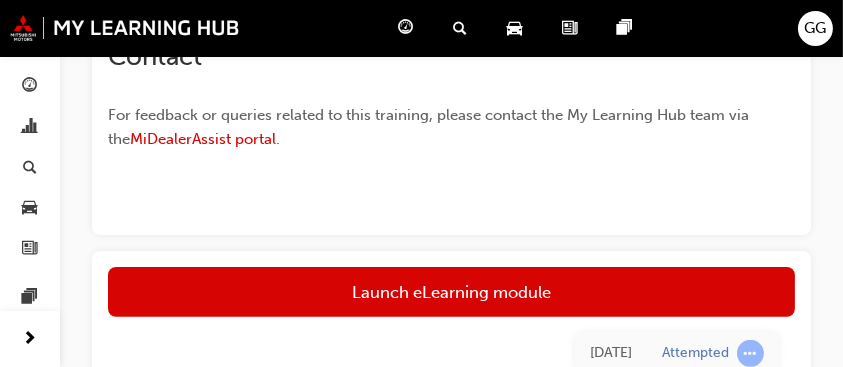 scroll, scrollTop: 645, scrollLeft: 0, axis: vertical 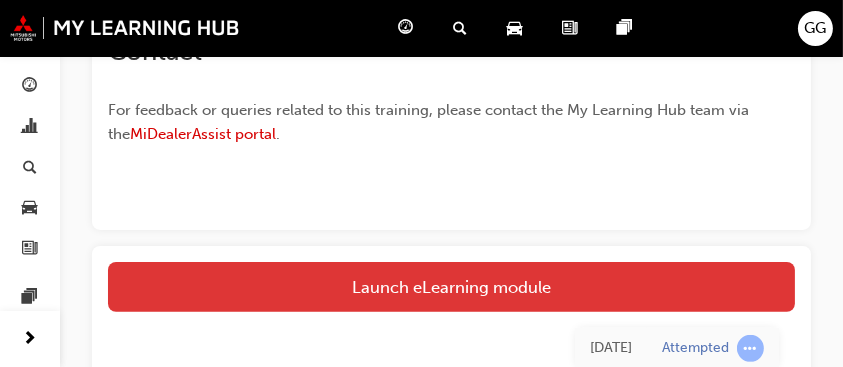 click on "Launch eLearning module" at bounding box center (451, 287) 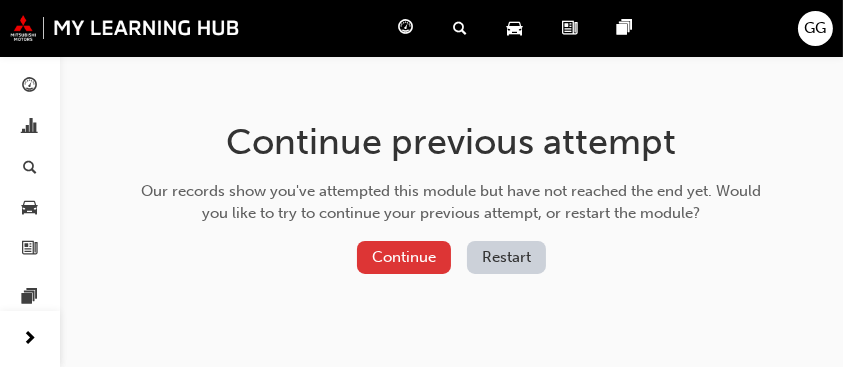 click on "Continue" at bounding box center (404, 257) 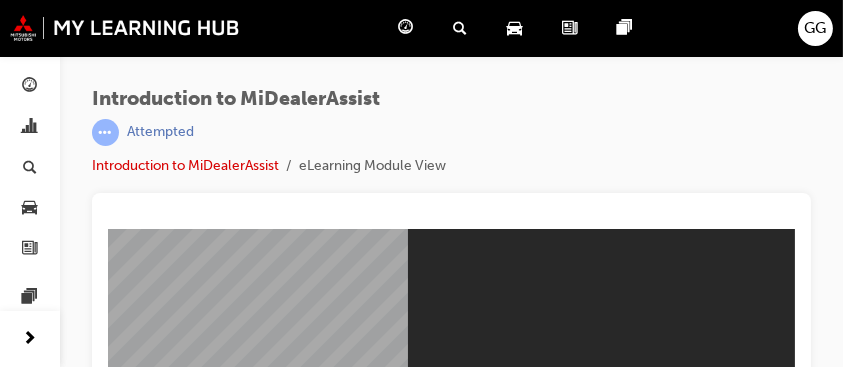 scroll, scrollTop: 0, scrollLeft: 0, axis: both 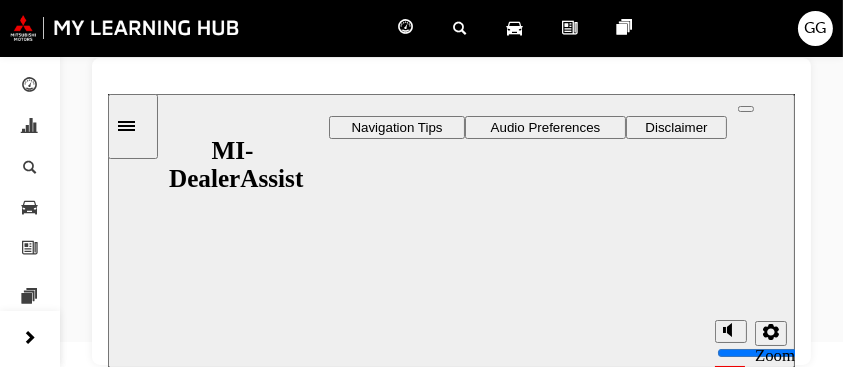 click on "Restart" at bounding box center (157, 1480) 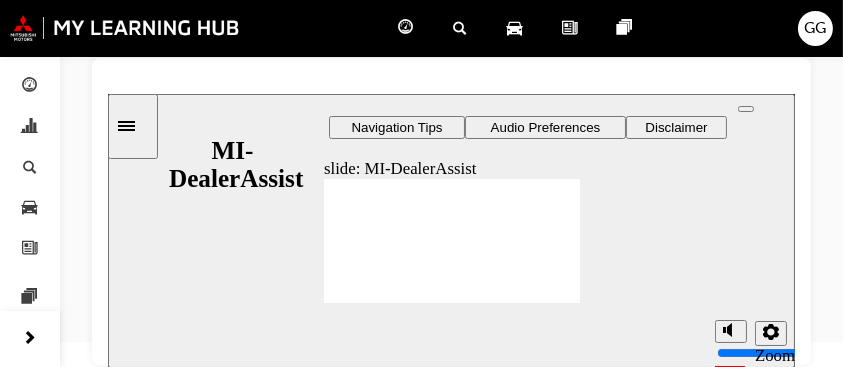 click at bounding box center (132, 125) 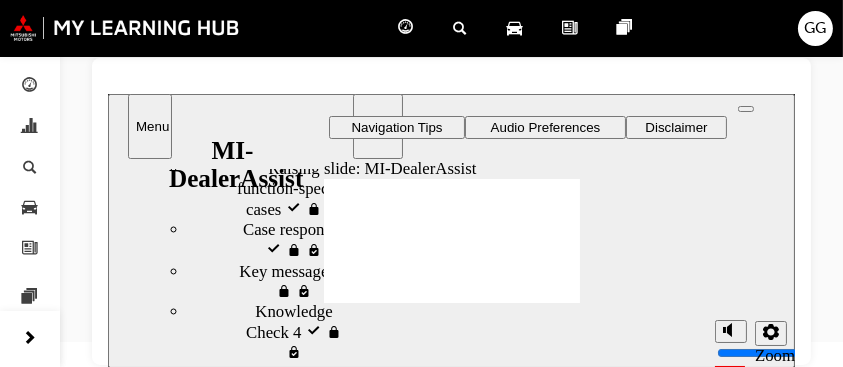 scroll, scrollTop: 1378, scrollLeft: 0, axis: vertical 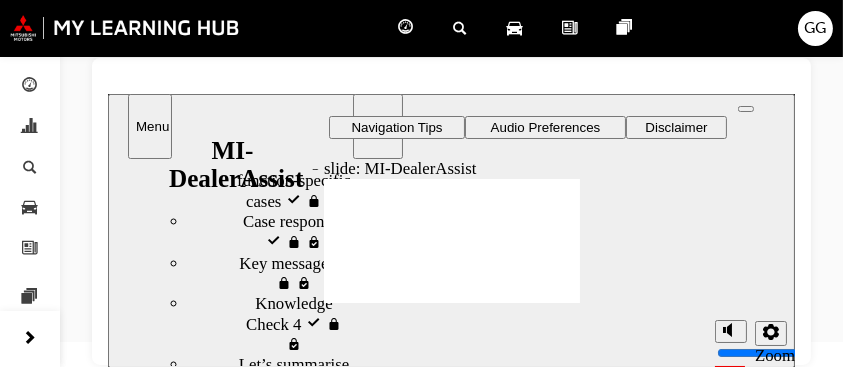 drag, startPoint x: 345, startPoint y: 183, endPoint x: 334, endPoint y: 354, distance: 171.35344 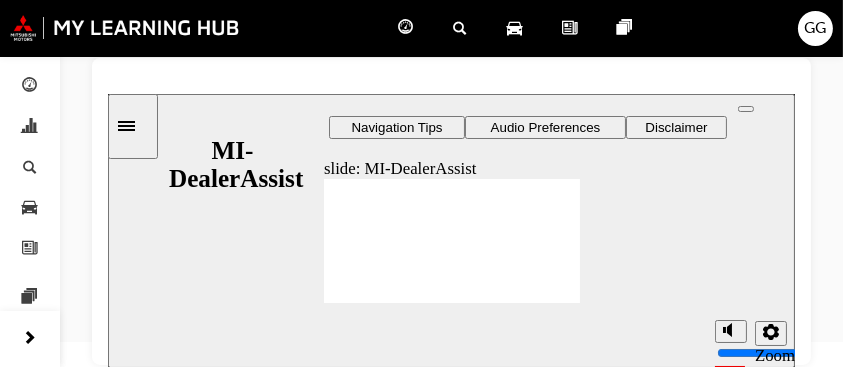 click 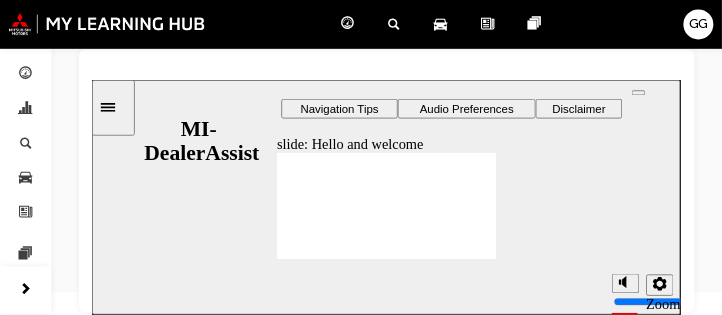 scroll, scrollTop: 135, scrollLeft: 0, axis: vertical 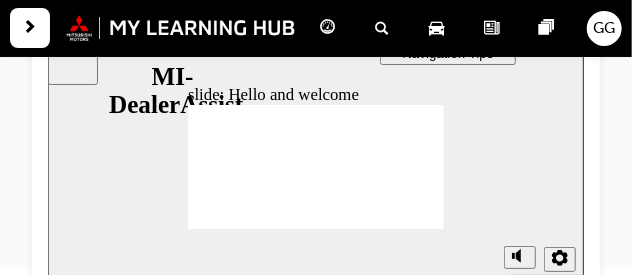 click 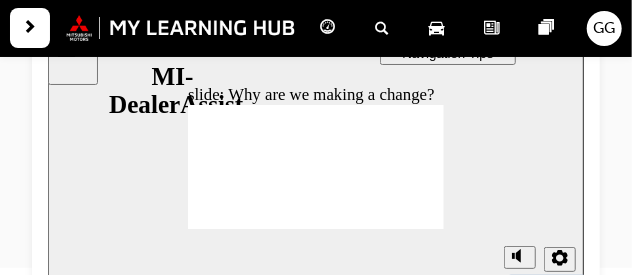 click 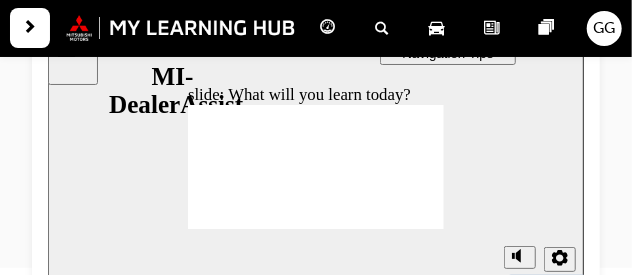click 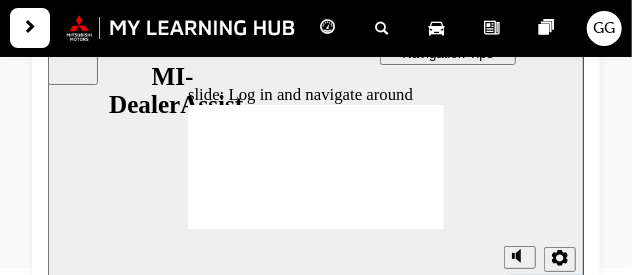 click 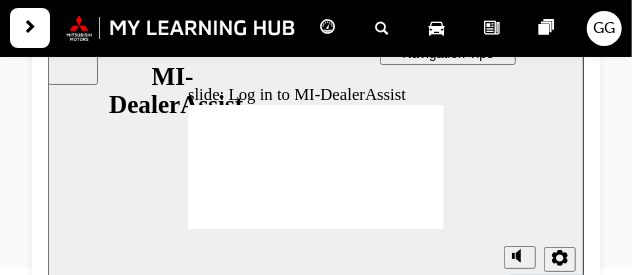 click 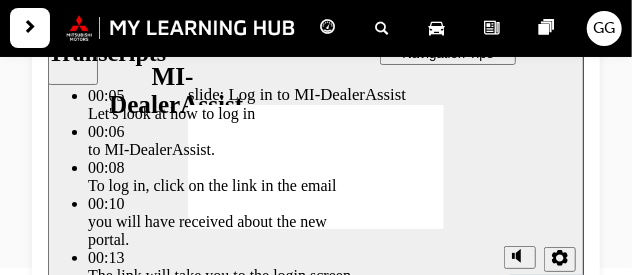 click 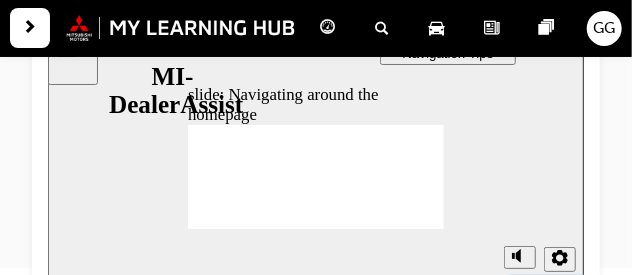 click 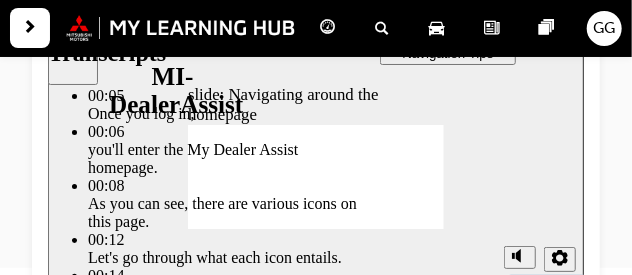 click at bounding box center [353, 1398] 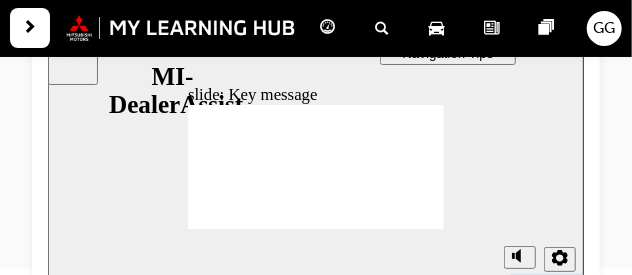 click 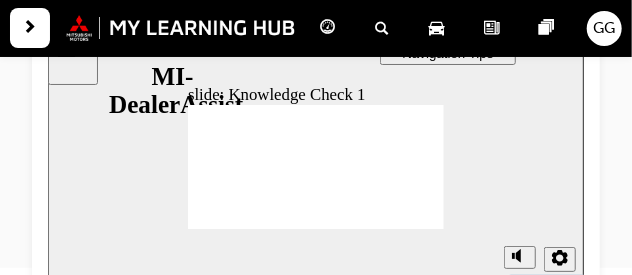click 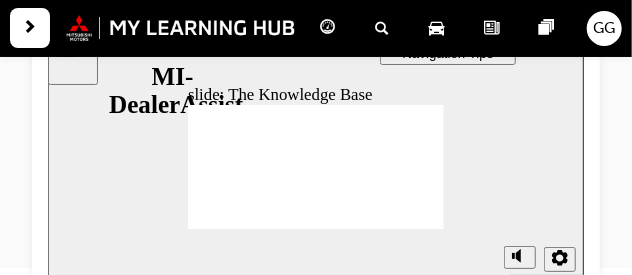 click 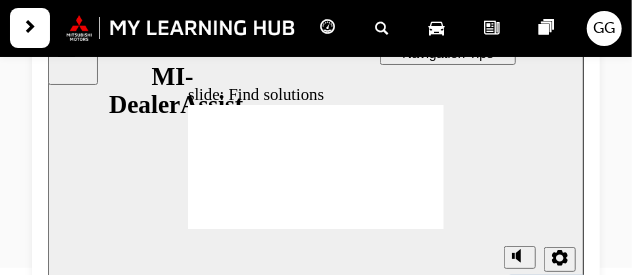 click 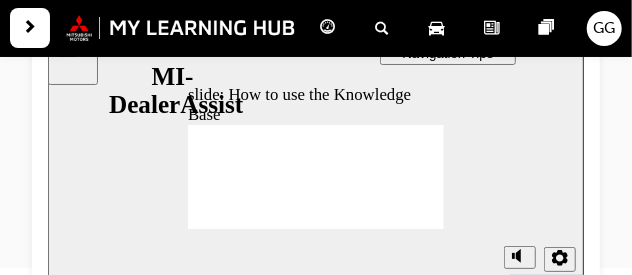 click 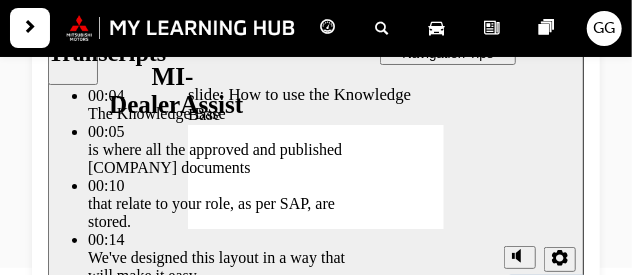 click at bounding box center (314, 1447) 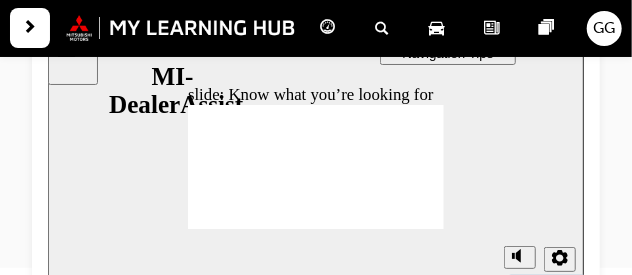 click 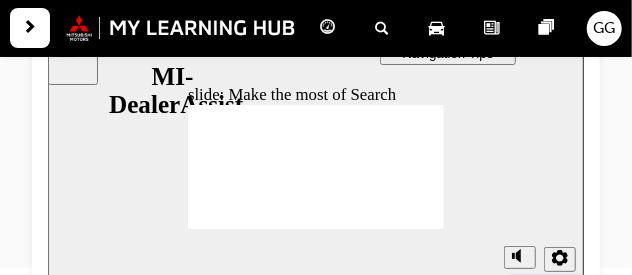 click 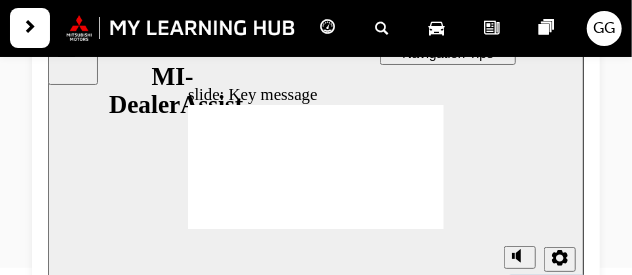click 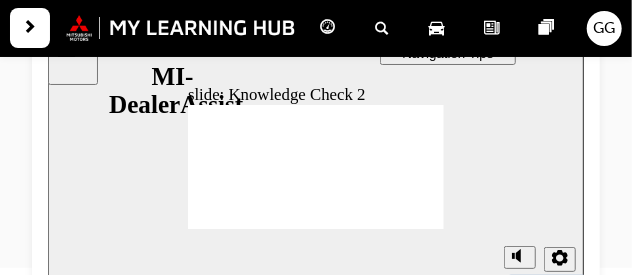 click 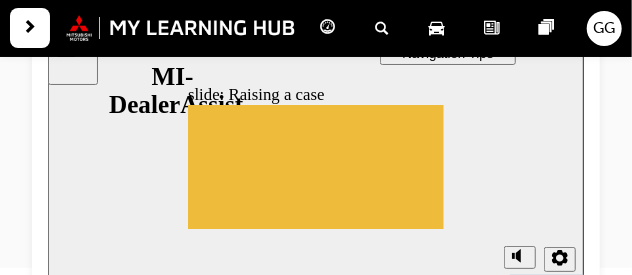 click 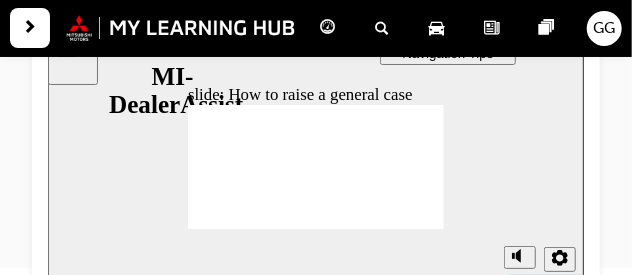 click 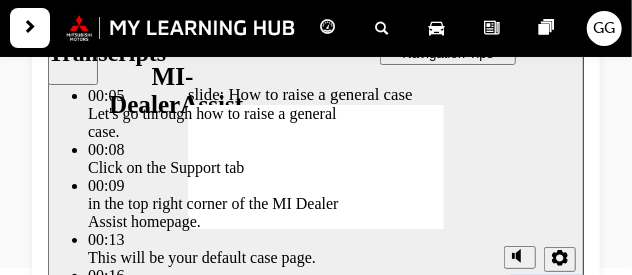 click at bounding box center [314, 1427] 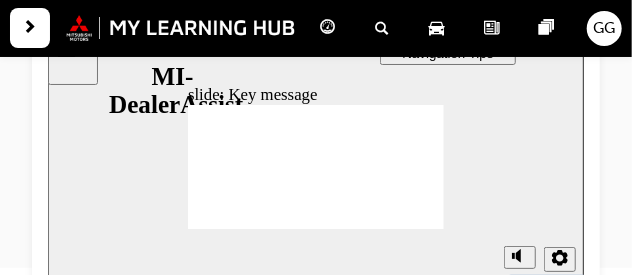 click 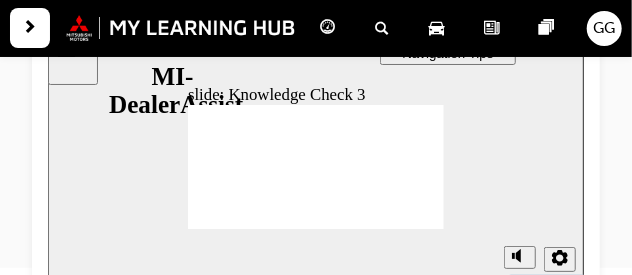 click 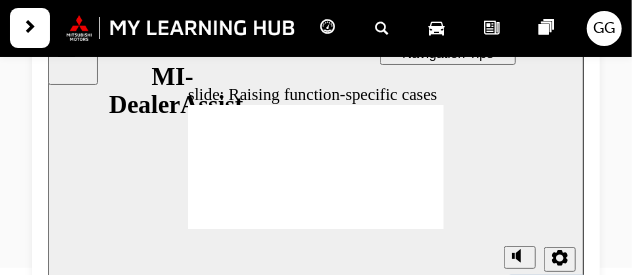 click 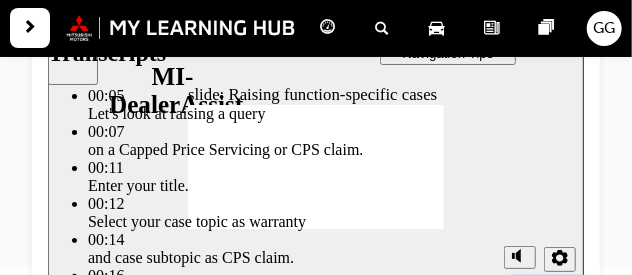 click at bounding box center (314, 1527) 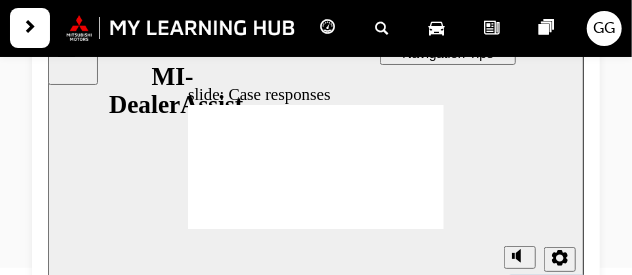 click 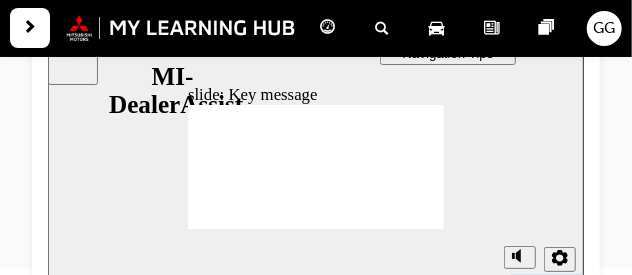 click 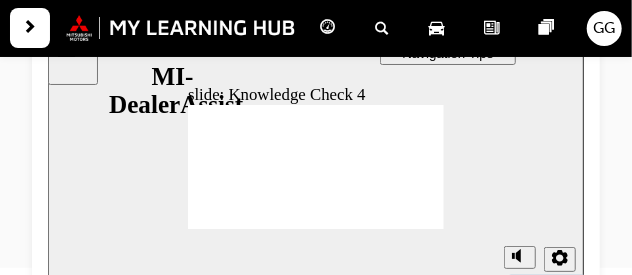 click 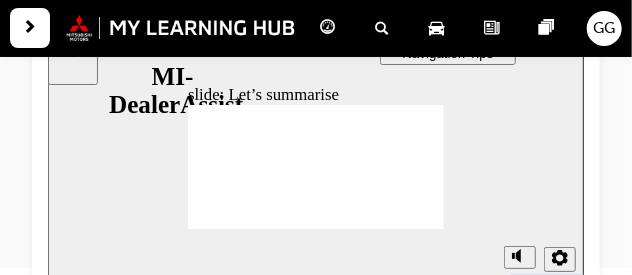 click 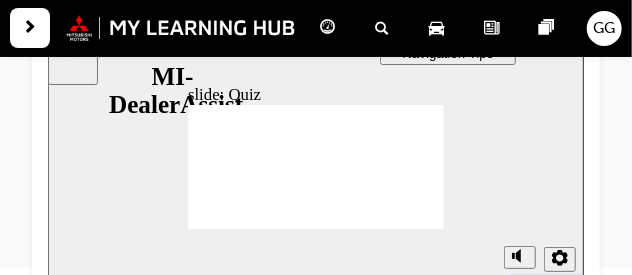 click 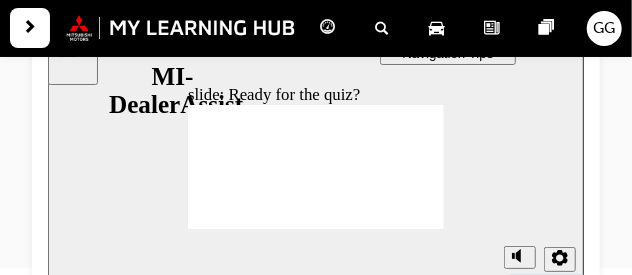 click 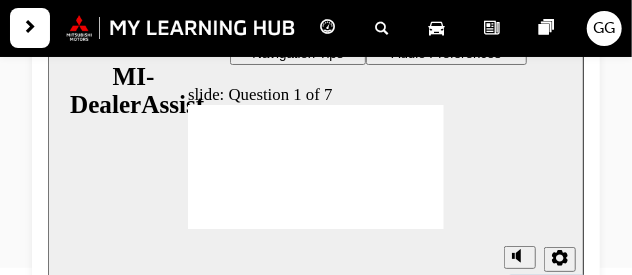 click 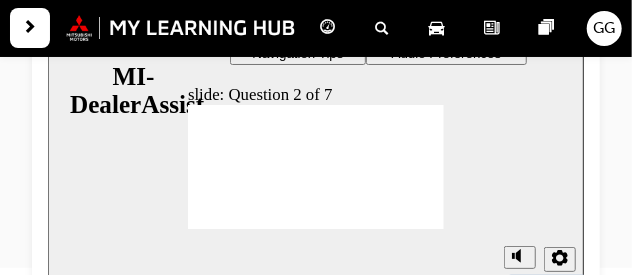 click 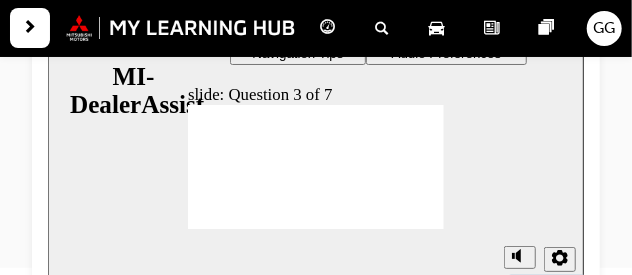 click 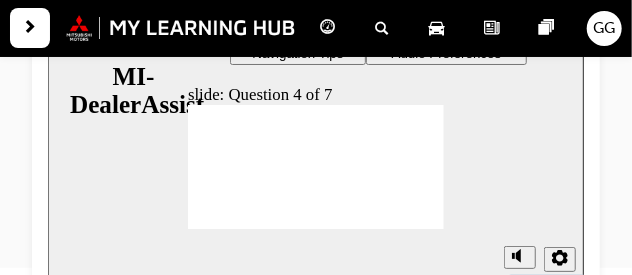 drag, startPoint x: 395, startPoint y: 136, endPoint x: 393, endPoint y: 153, distance: 17.117243 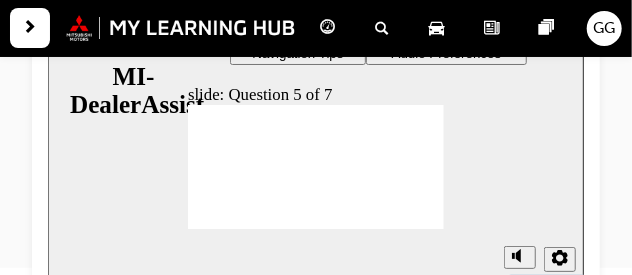 click 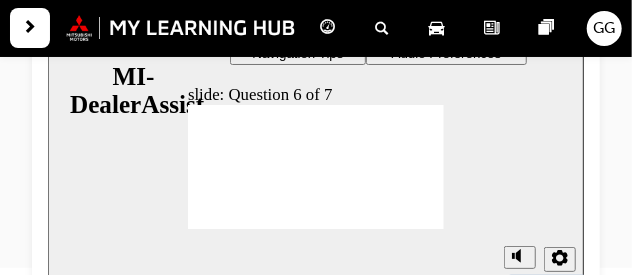 click 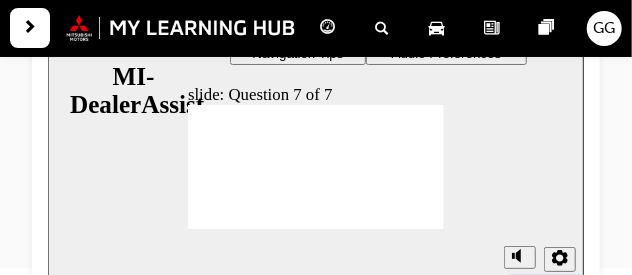 click 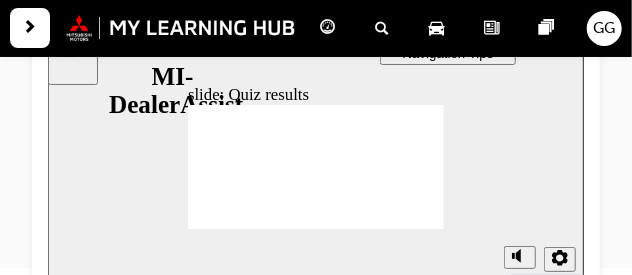 click 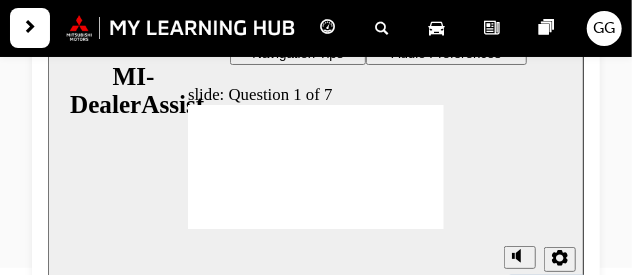 click 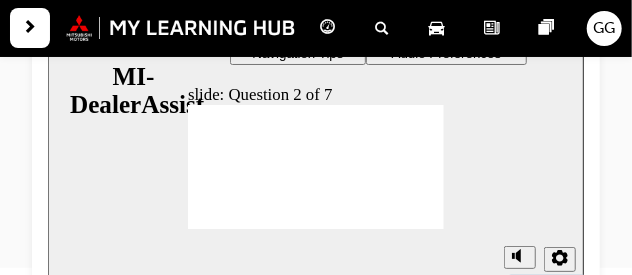 click 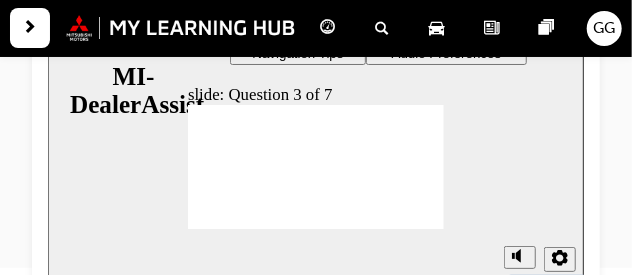 click 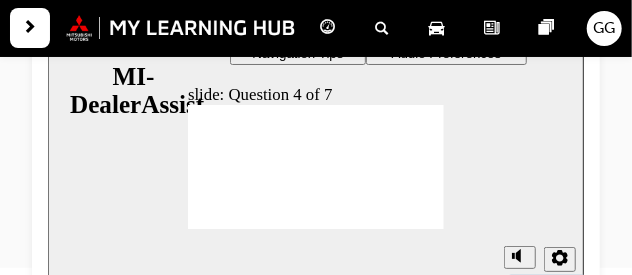 drag, startPoint x: 382, startPoint y: 188, endPoint x: 386, endPoint y: 213, distance: 25.317978 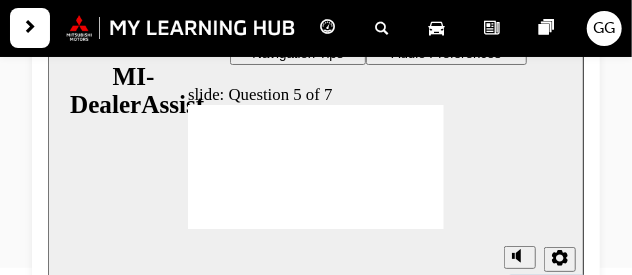 click 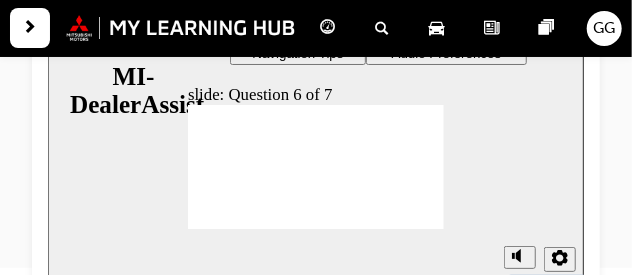 click 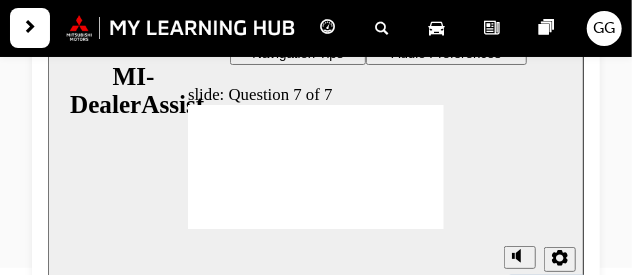 click 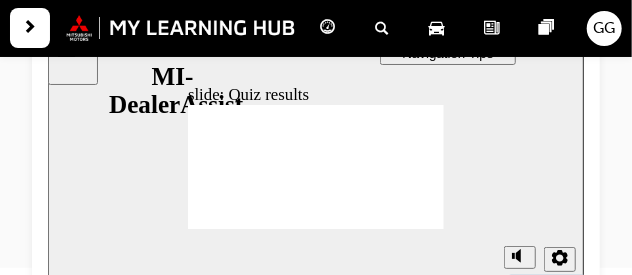 click 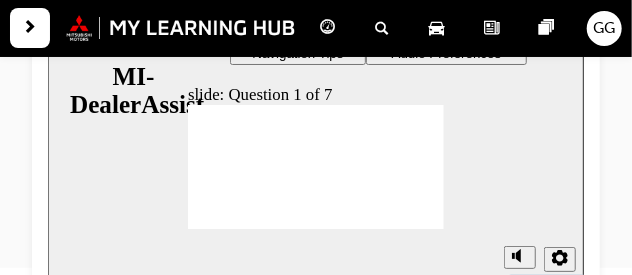 click 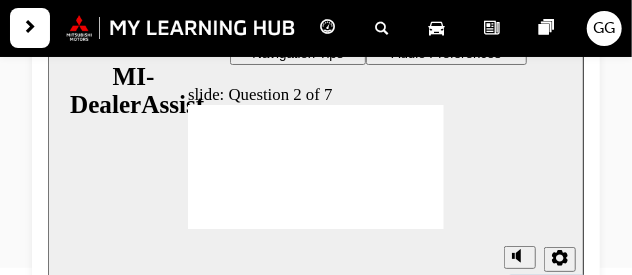 click 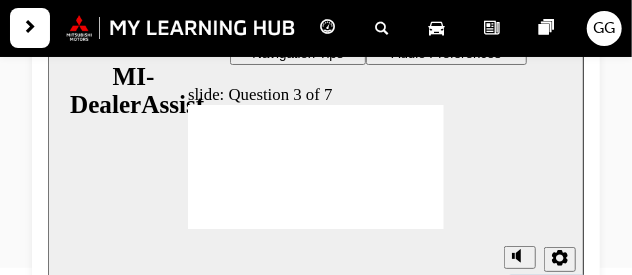 scroll, scrollTop: 0, scrollLeft: 0, axis: both 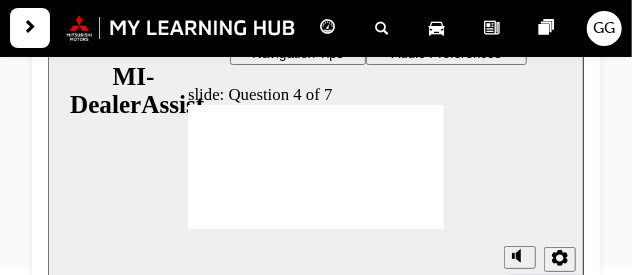 click 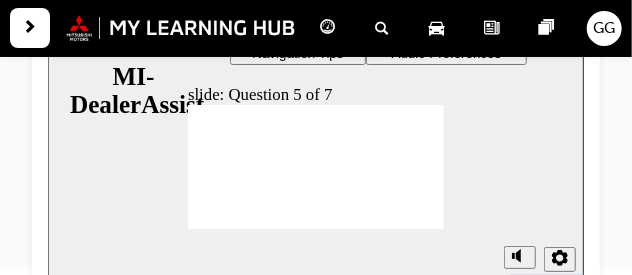 click 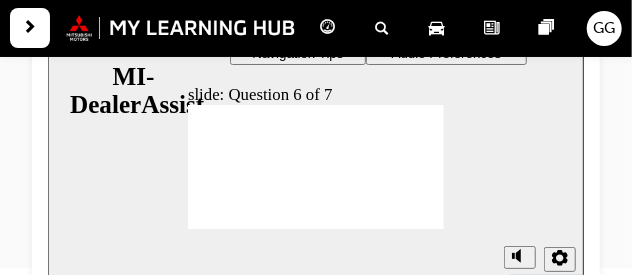 click 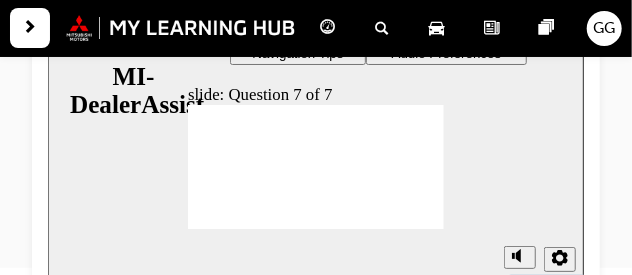 click 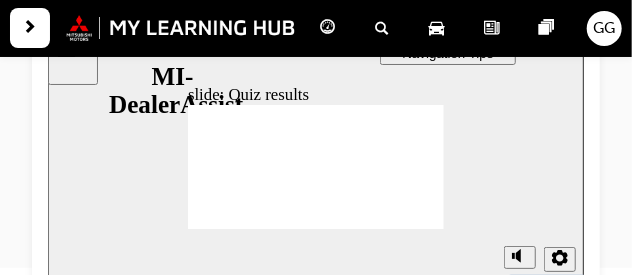 click 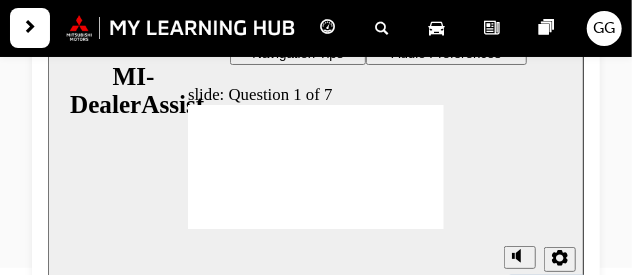 click 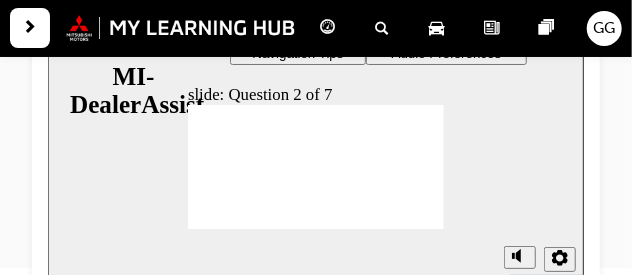 click 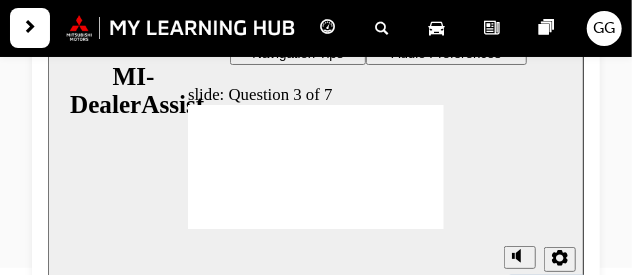 click 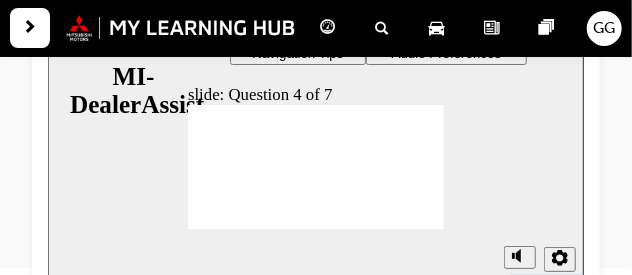 drag, startPoint x: 386, startPoint y: 137, endPoint x: 380, endPoint y: 158, distance: 21.84033 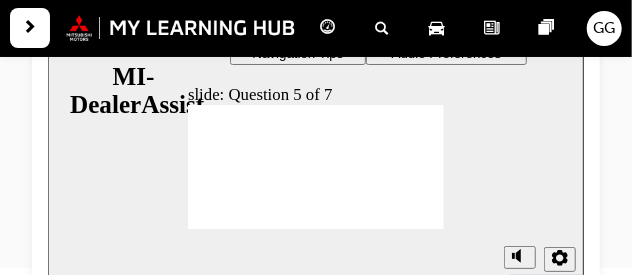 click 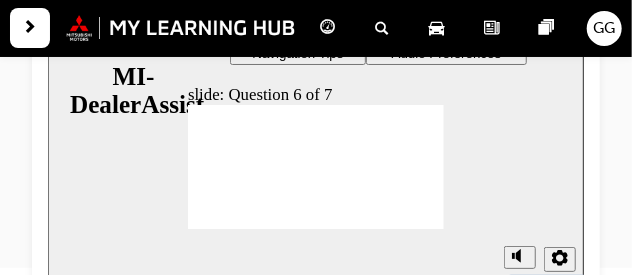click 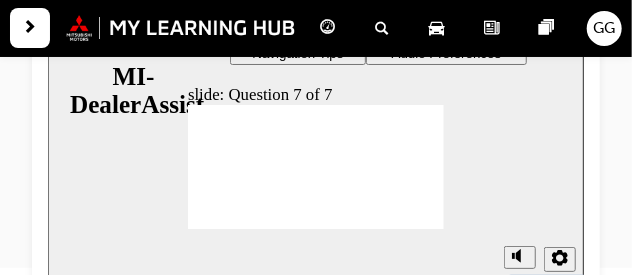 drag, startPoint x: 235, startPoint y: 142, endPoint x: 225, endPoint y: 153, distance: 14.866069 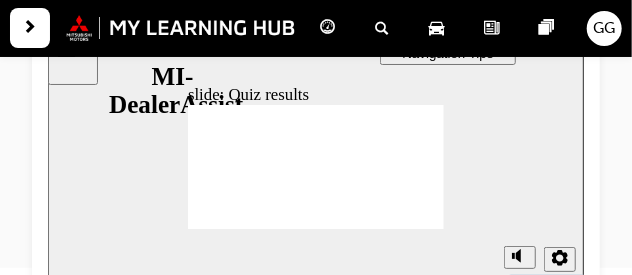 click 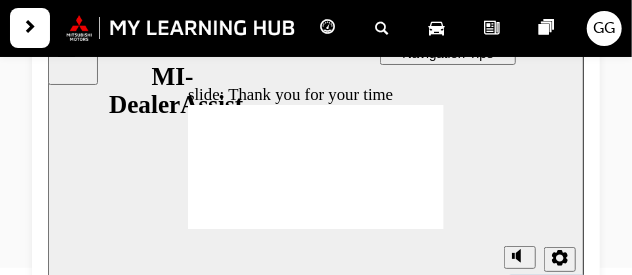 scroll, scrollTop: 191, scrollLeft: 0, axis: vertical 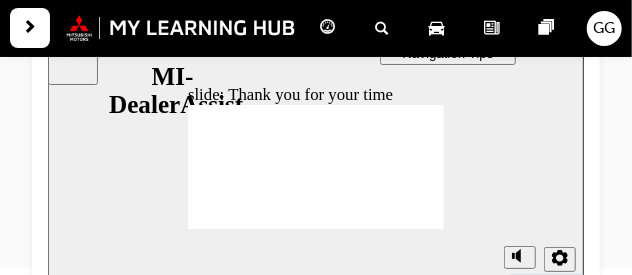 click 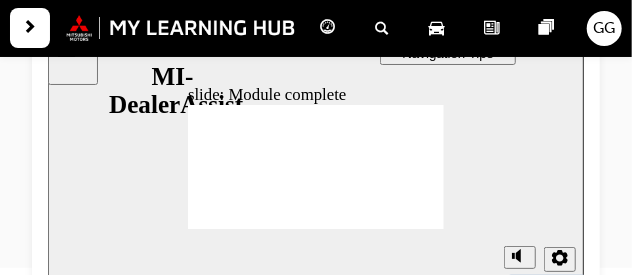 click 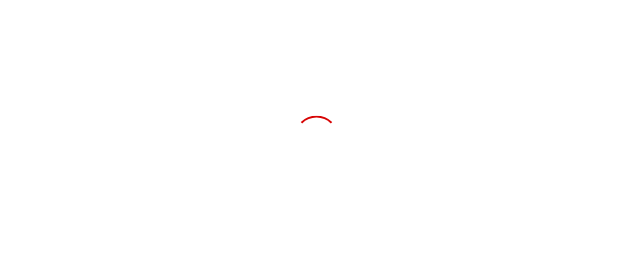 scroll, scrollTop: 0, scrollLeft: 0, axis: both 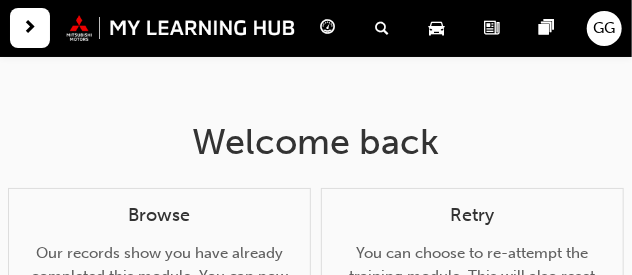 click at bounding box center [328, 28] 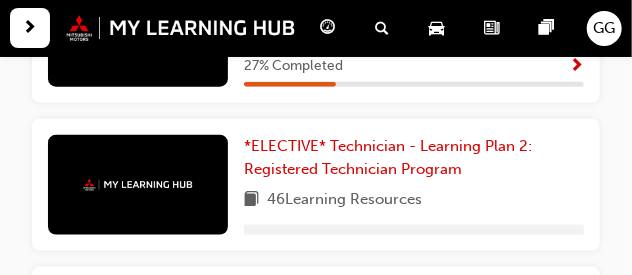 scroll, scrollTop: 514, scrollLeft: 0, axis: vertical 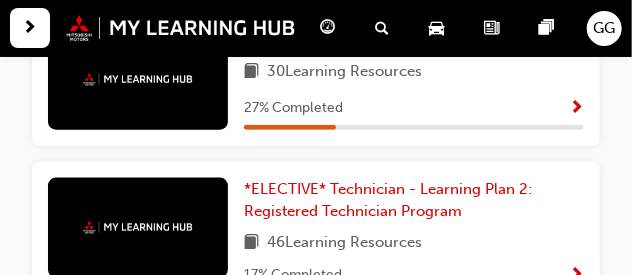 click at bounding box center [576, 109] 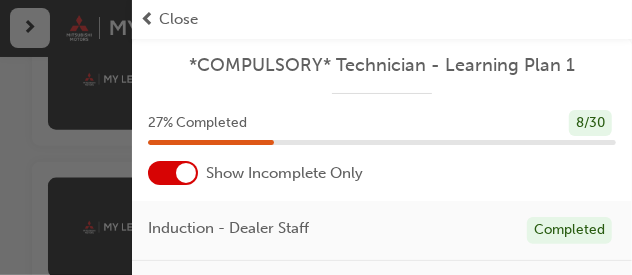 click at bounding box center (173, 173) 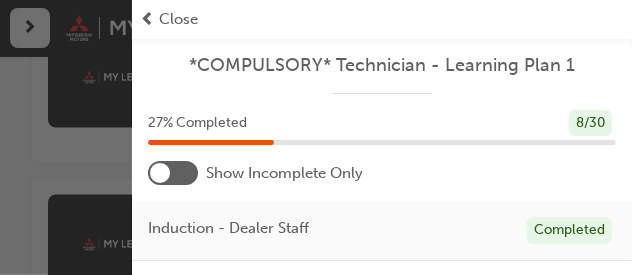 scroll, scrollTop: 861, scrollLeft: 0, axis: vertical 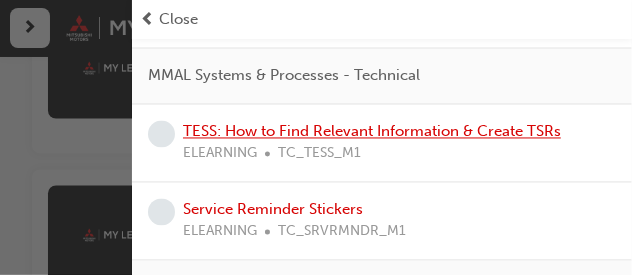click on "TESS: How to Find Relevant Information & Create TSRs" at bounding box center [372, 132] 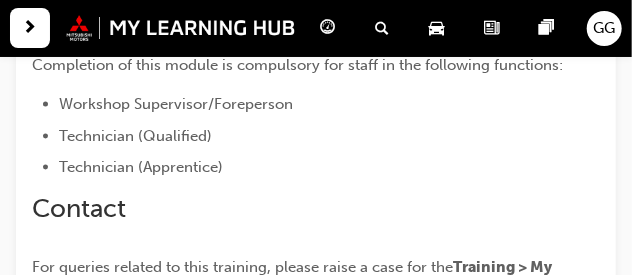 scroll, scrollTop: 1055, scrollLeft: 0, axis: vertical 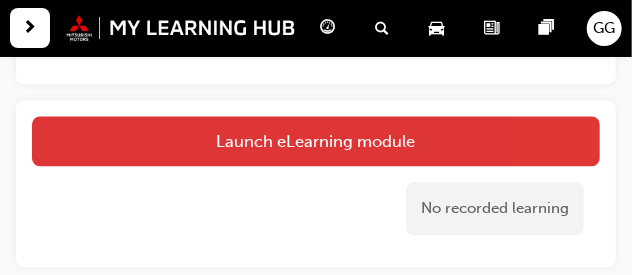 click on "Launch eLearning module" at bounding box center (316, 141) 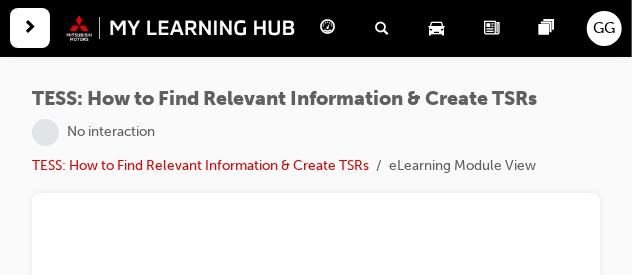 scroll, scrollTop: 0, scrollLeft: 0, axis: both 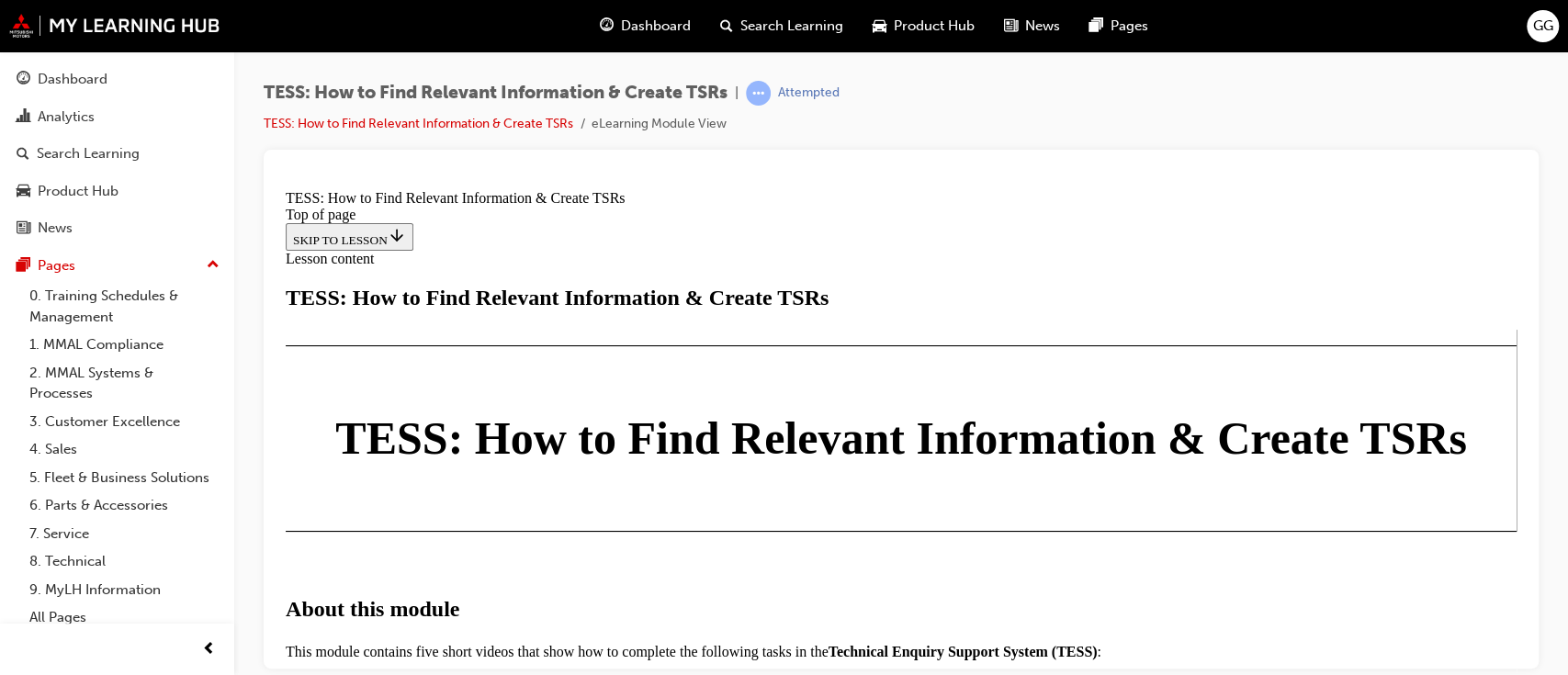 click on "This video demonstrates the steps that should be undertaken before raising a Technical Support Request (TSR) and how to then raise a TSR in TESS using a VIN, if needed." at bounding box center [901, 2291] 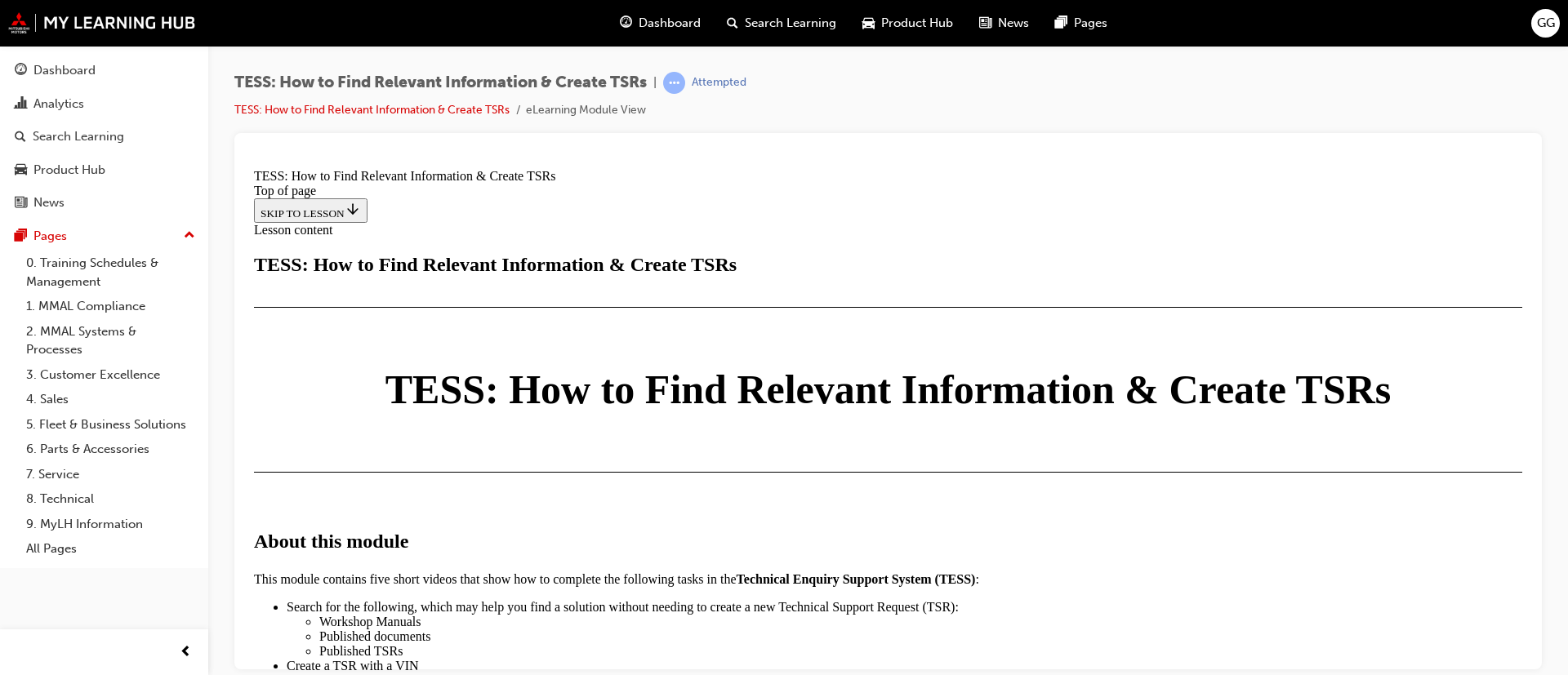 scroll, scrollTop: 1692, scrollLeft: 0, axis: vertical 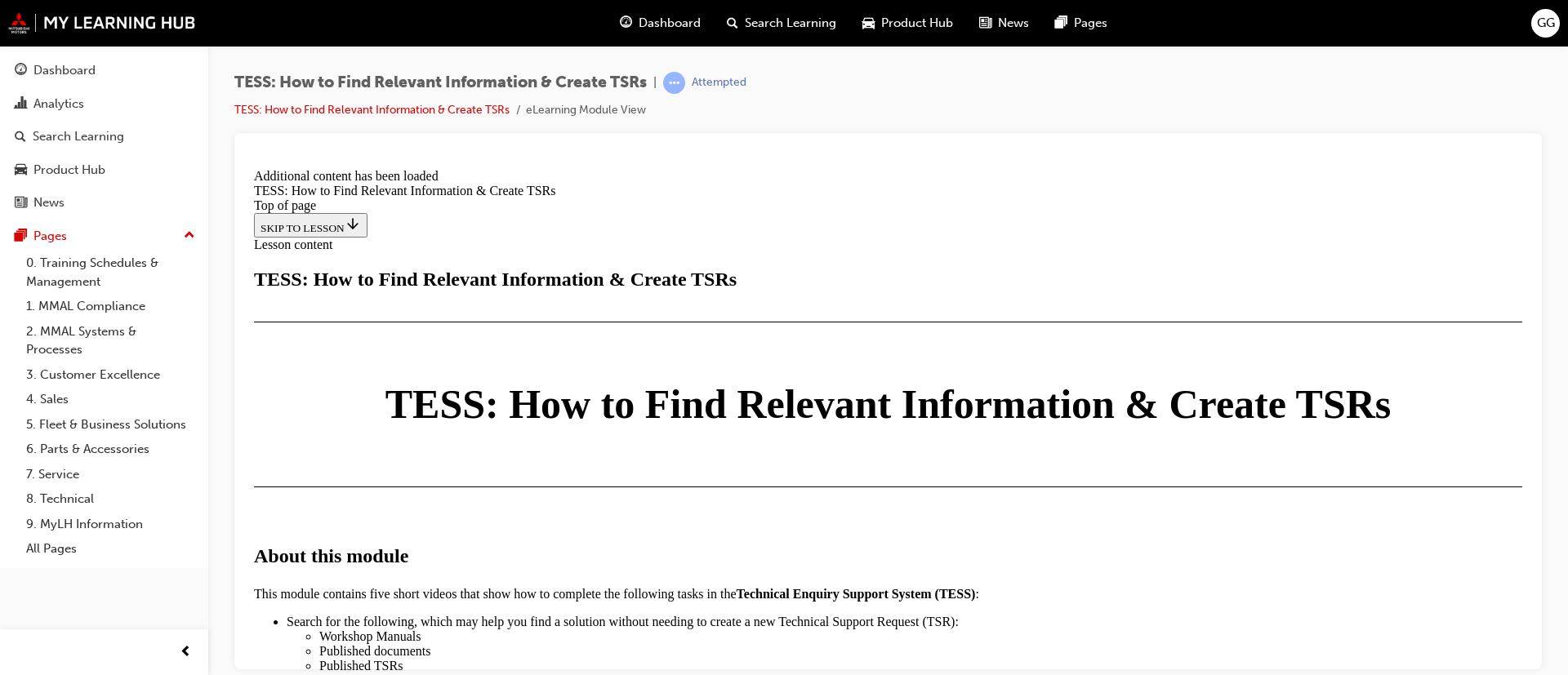 click on "CLOSE MODULE" at bounding box center [304, 2767] 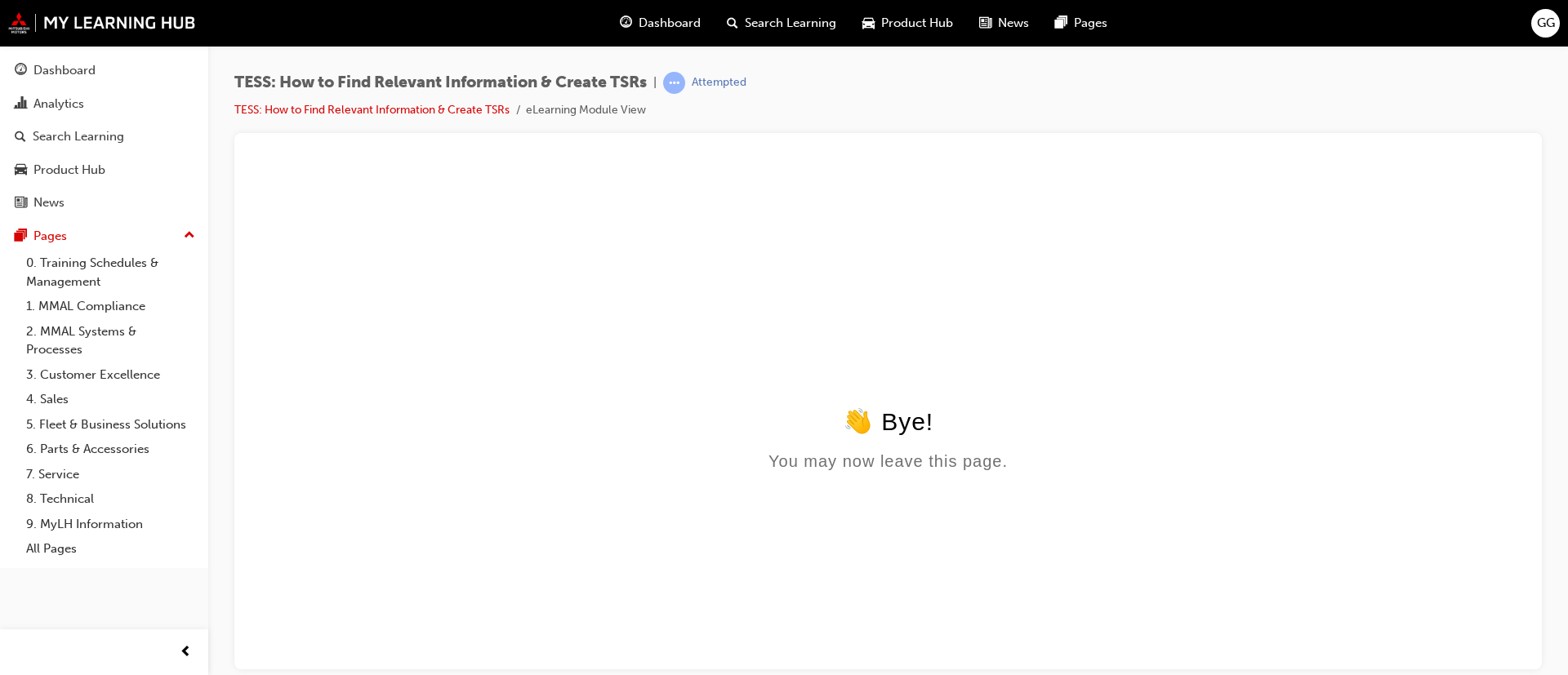 scroll, scrollTop: 0, scrollLeft: 0, axis: both 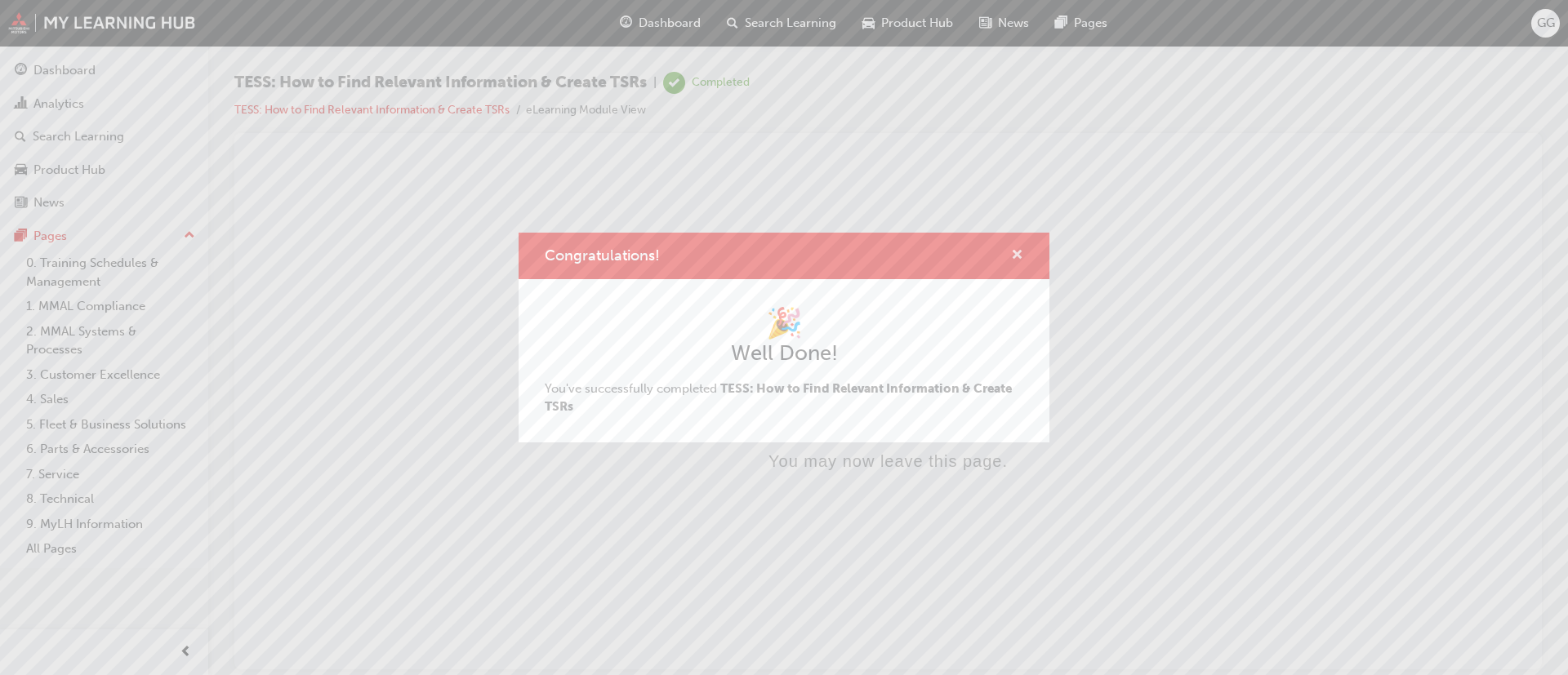 click at bounding box center (1017, 256) 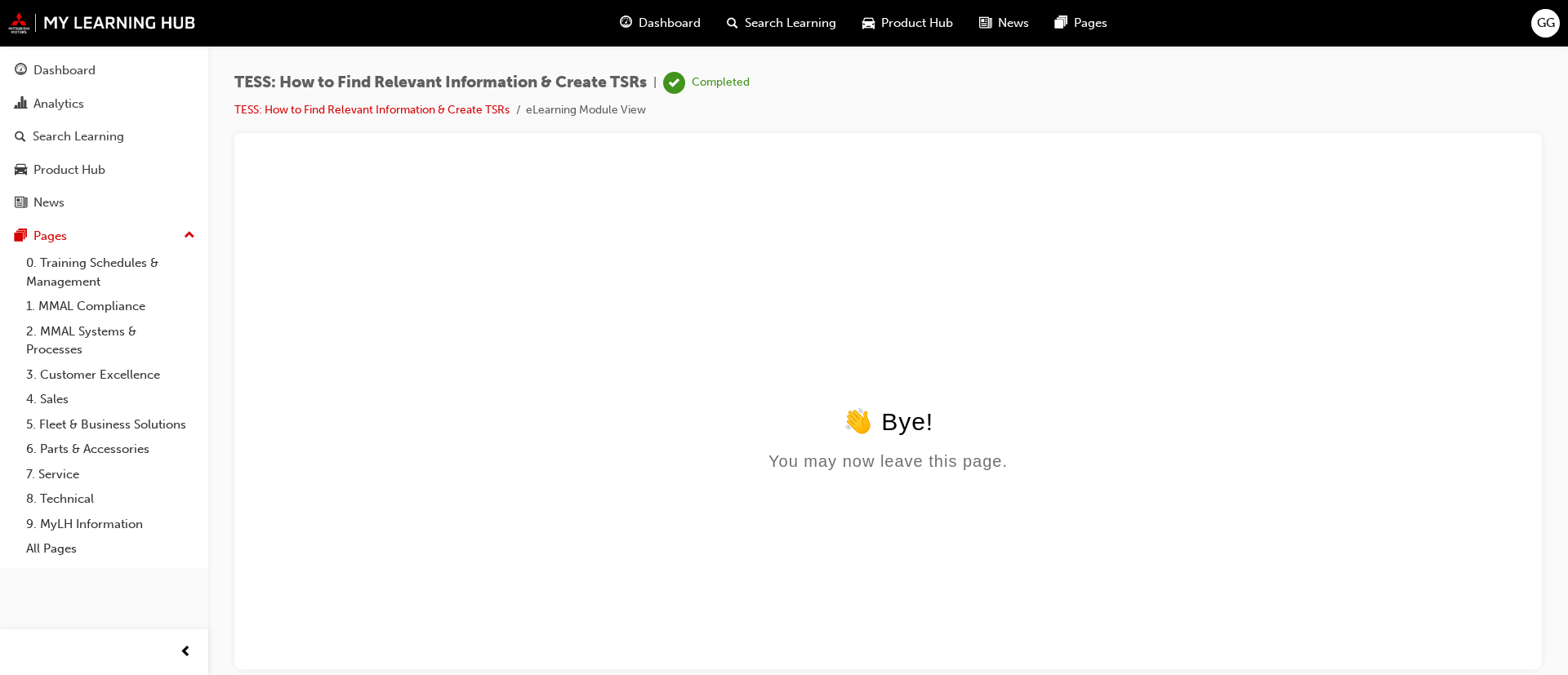 click on "Dashboard Search Learning Product Hub News Pages GG" at bounding box center (784, 23) 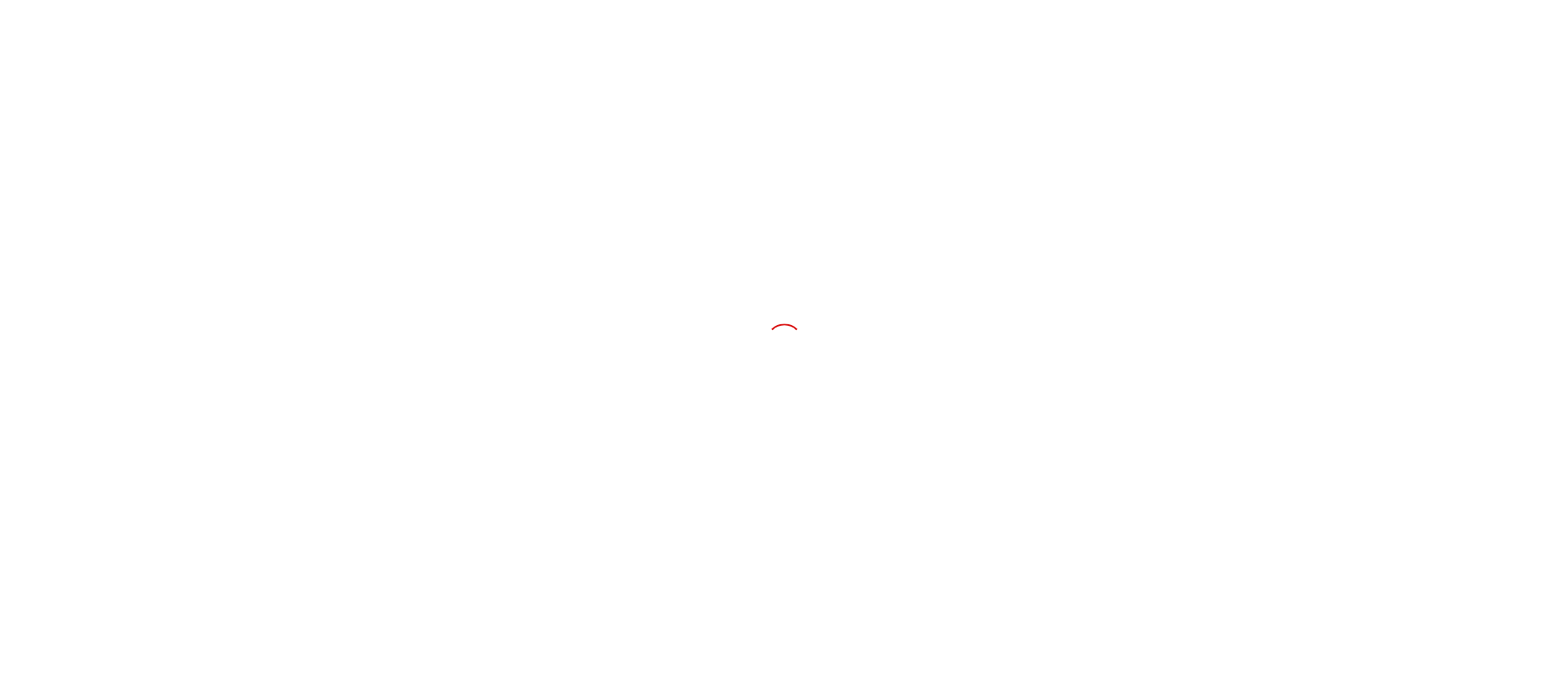 scroll, scrollTop: 0, scrollLeft: 0, axis: both 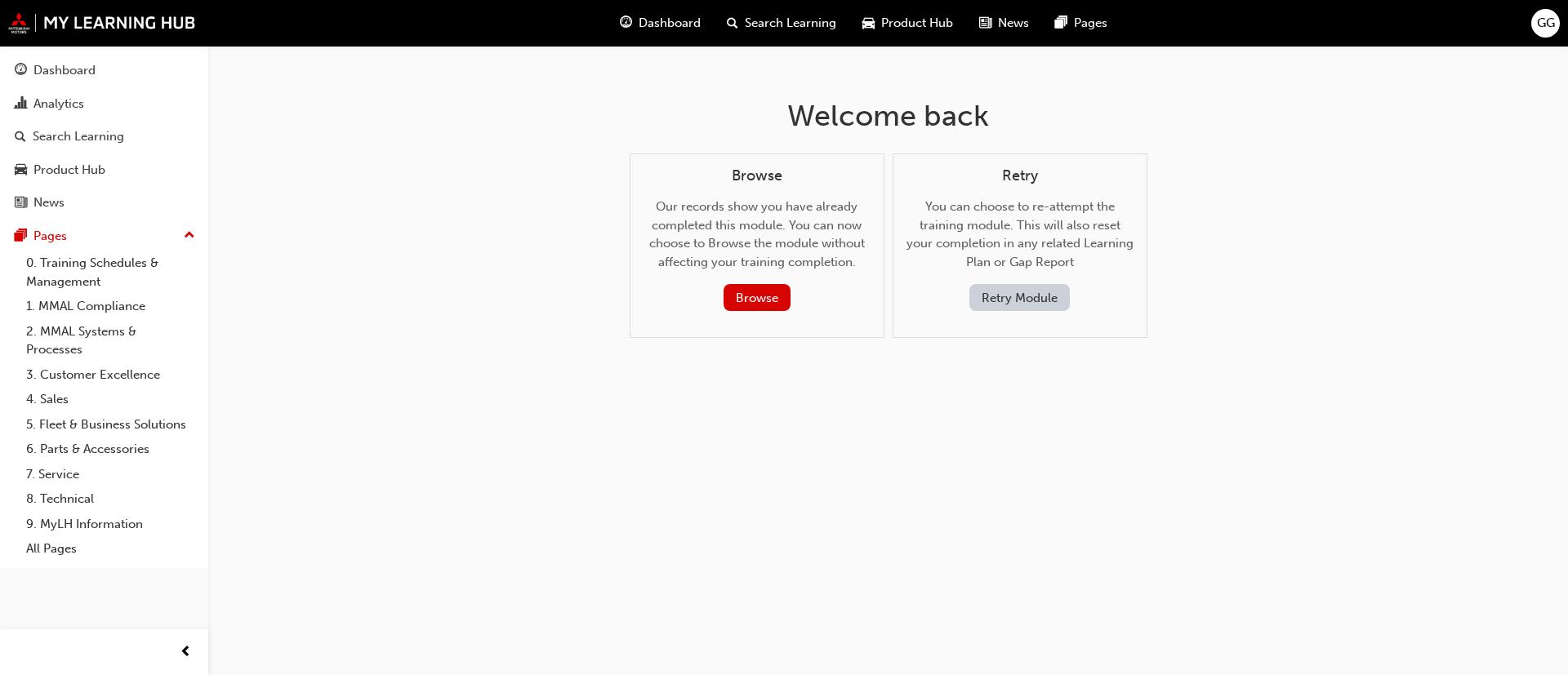 click on "Dashboard" at bounding box center [660, 23] 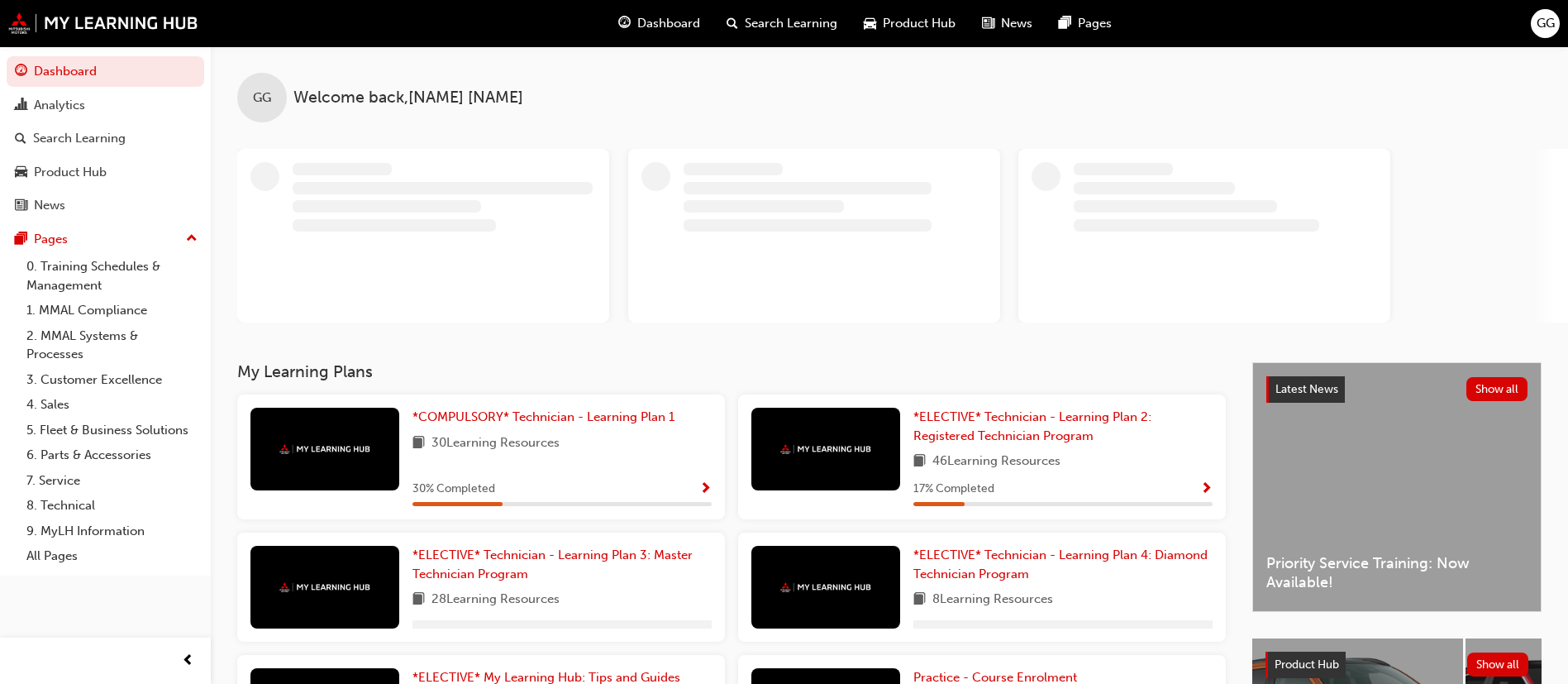 click on "*COMPULSORY* Technician - Learning Plan 1 30  Learning Resources 30 % Completed" at bounding box center [562, 457] 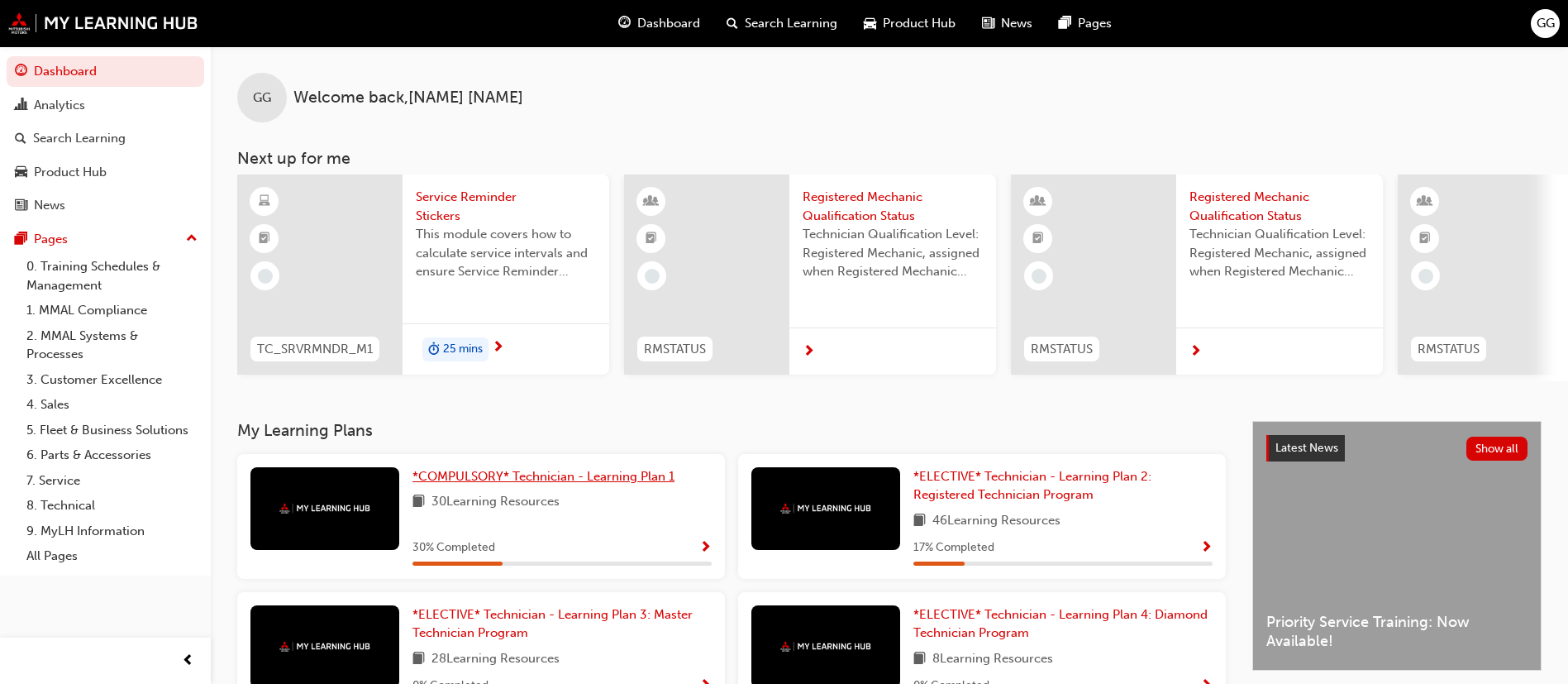 click on "*COMPULSORY* Technician - Learning Plan 1" at bounding box center [543, 476] 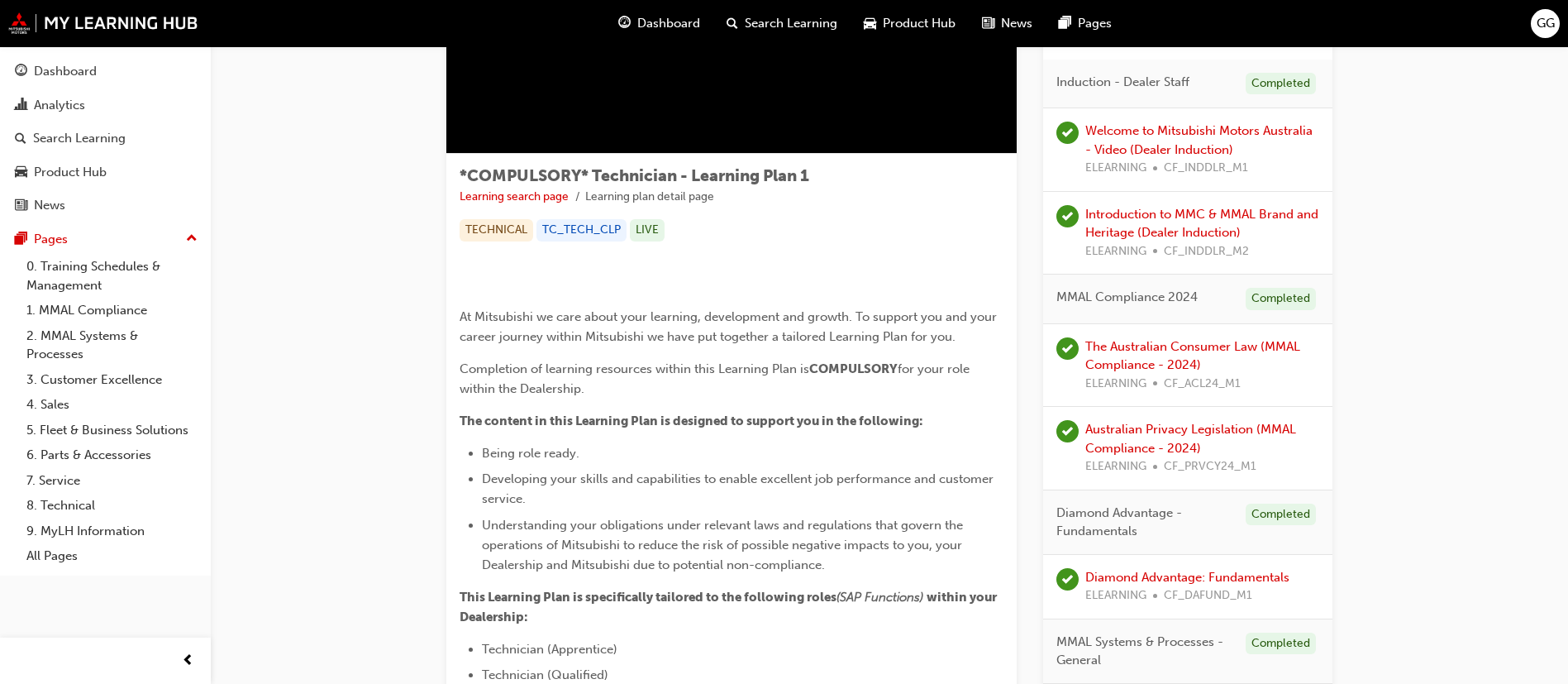 scroll, scrollTop: 185, scrollLeft: 0, axis: vertical 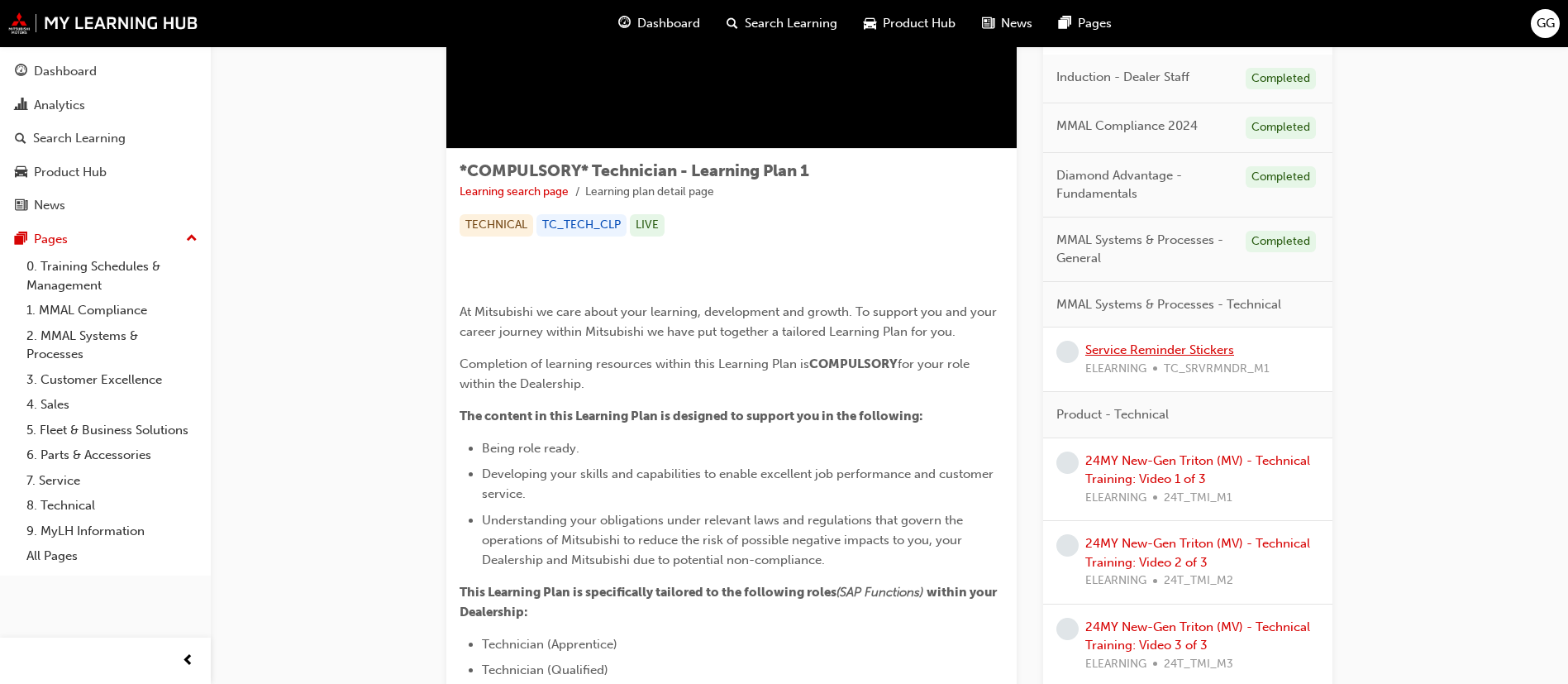 click on "Service Reminder Stickers" at bounding box center [1160, 350] 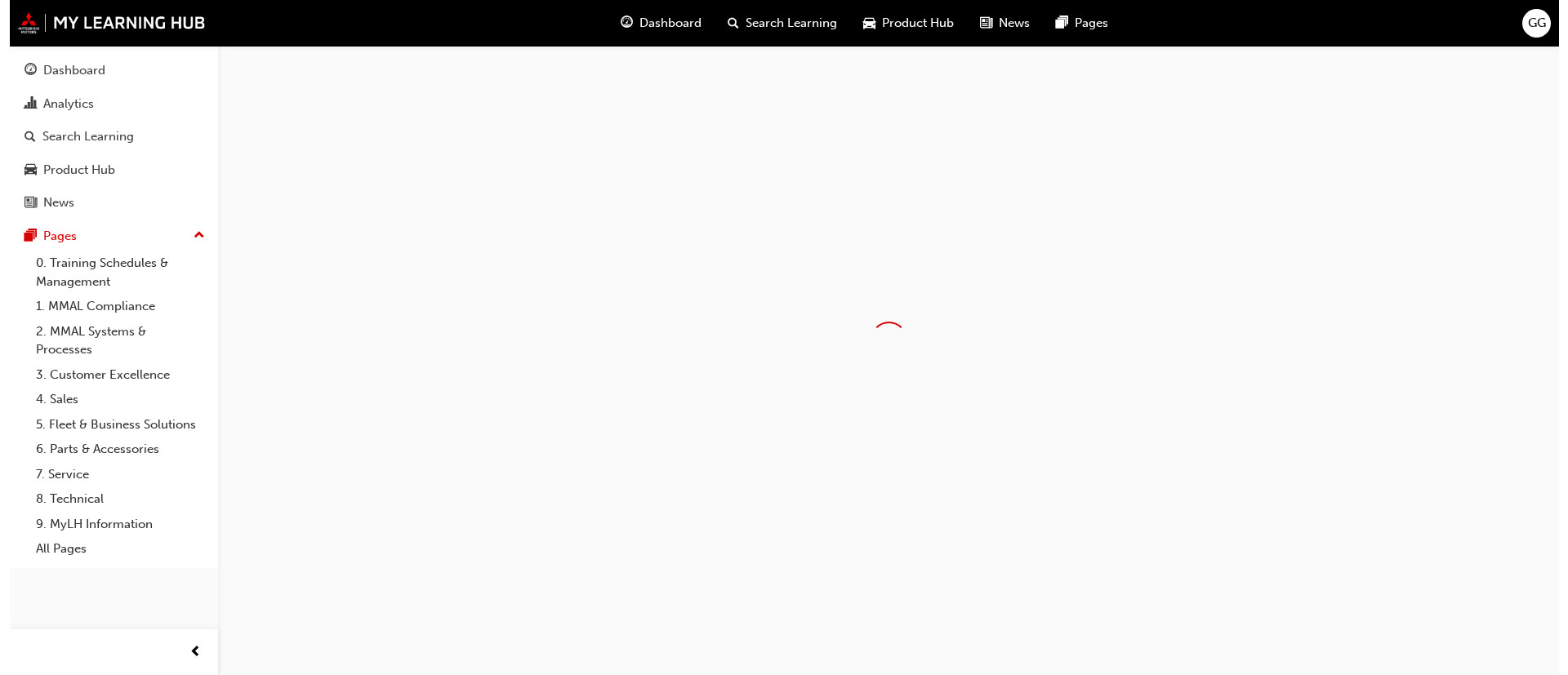 scroll, scrollTop: 0, scrollLeft: 0, axis: both 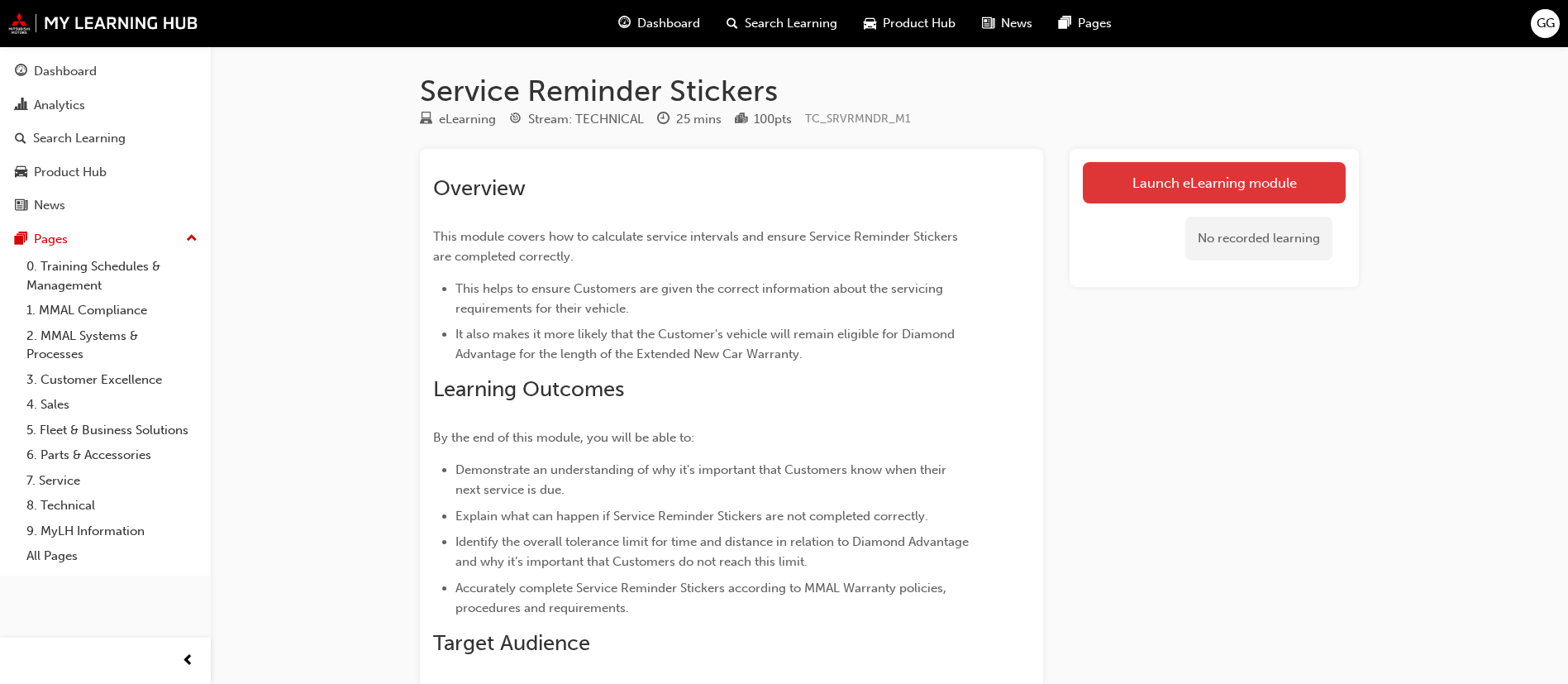 click on "Launch eLearning module" at bounding box center (1214, 183) 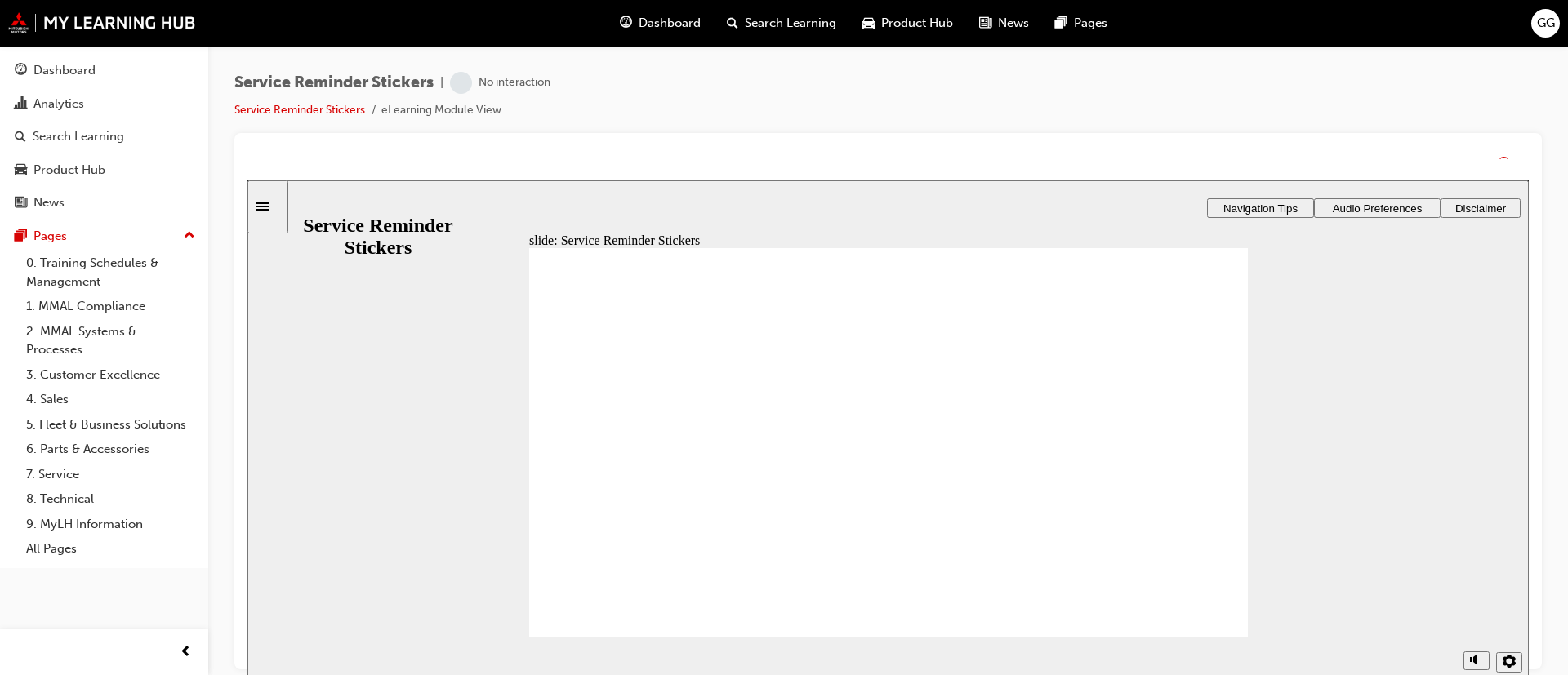 scroll, scrollTop: 0, scrollLeft: 0, axis: both 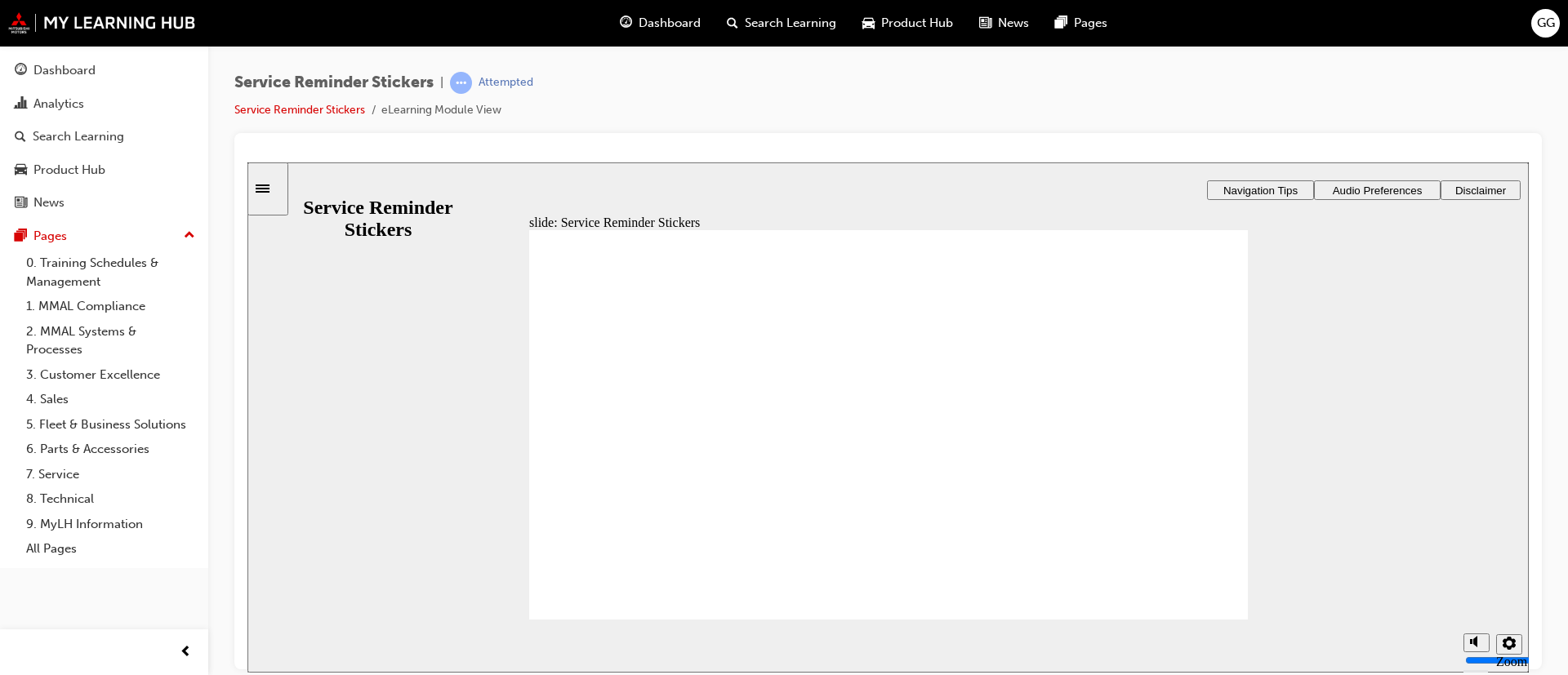 click 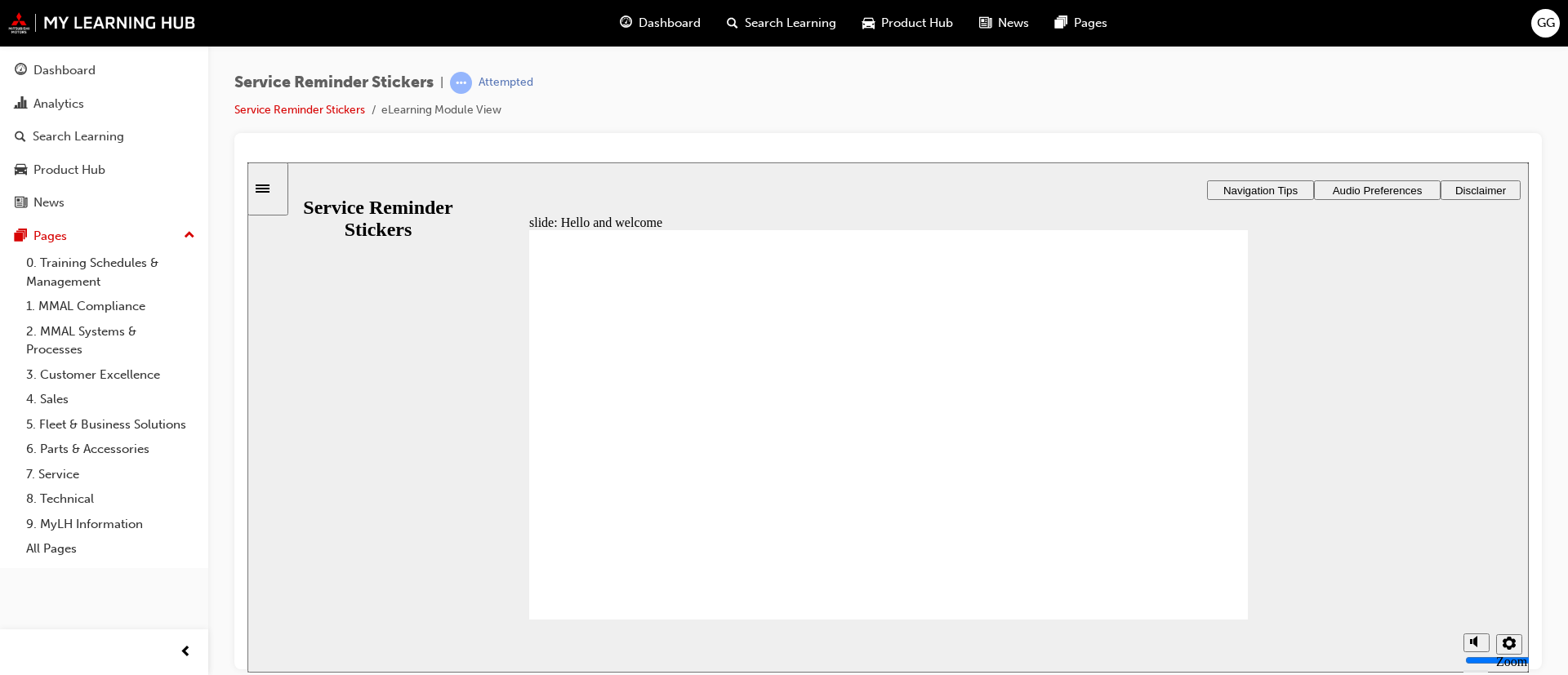 click 